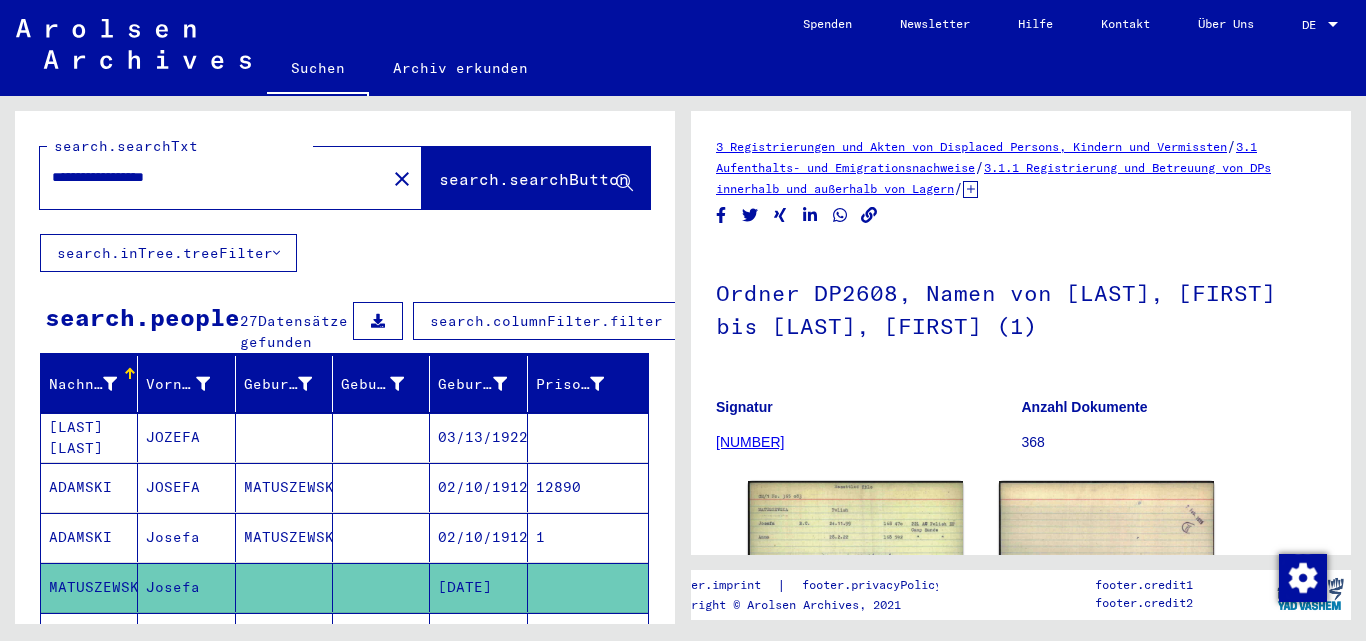 scroll, scrollTop: 0, scrollLeft: 0, axis: both 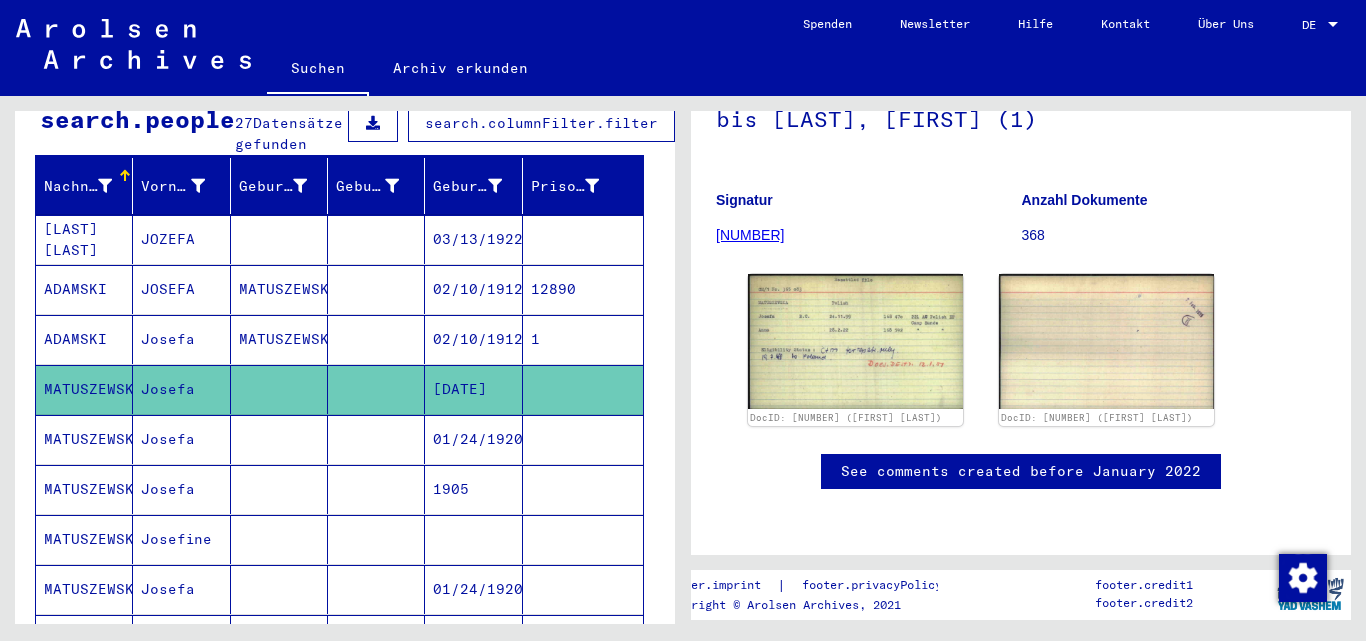 drag, startPoint x: 450, startPoint y: 428, endPoint x: 661, endPoint y: 336, distance: 230.18471 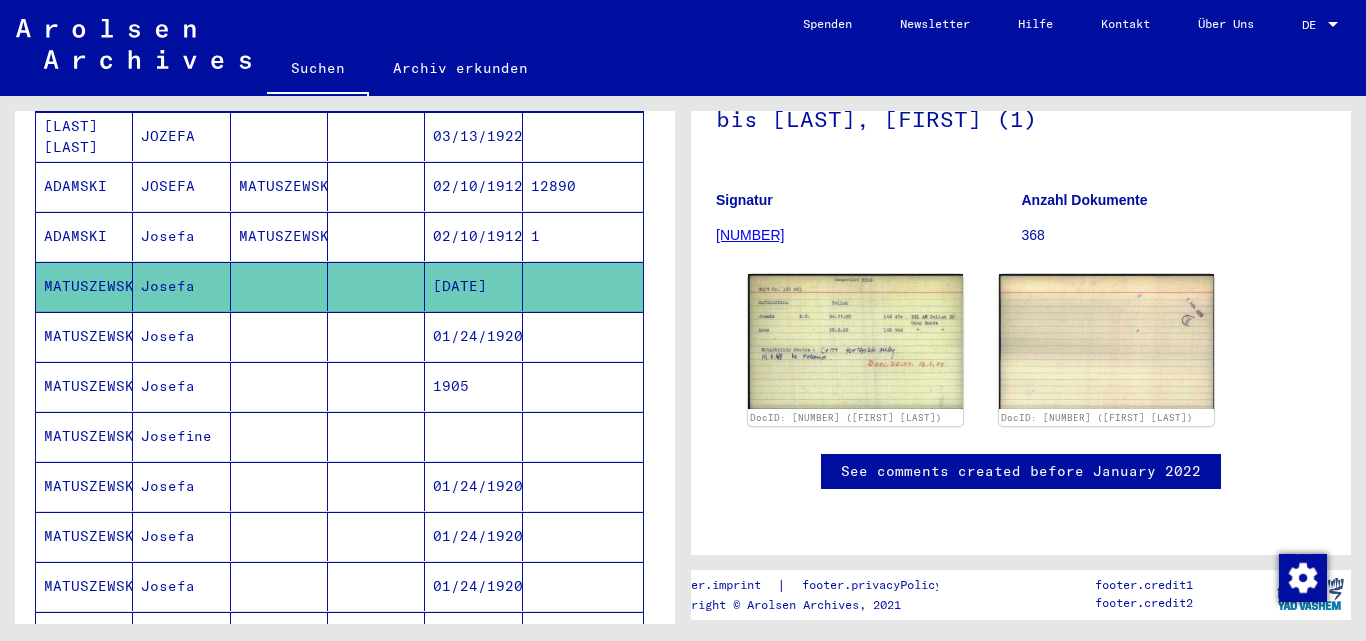 scroll, scrollTop: 256, scrollLeft: 5, axis: both 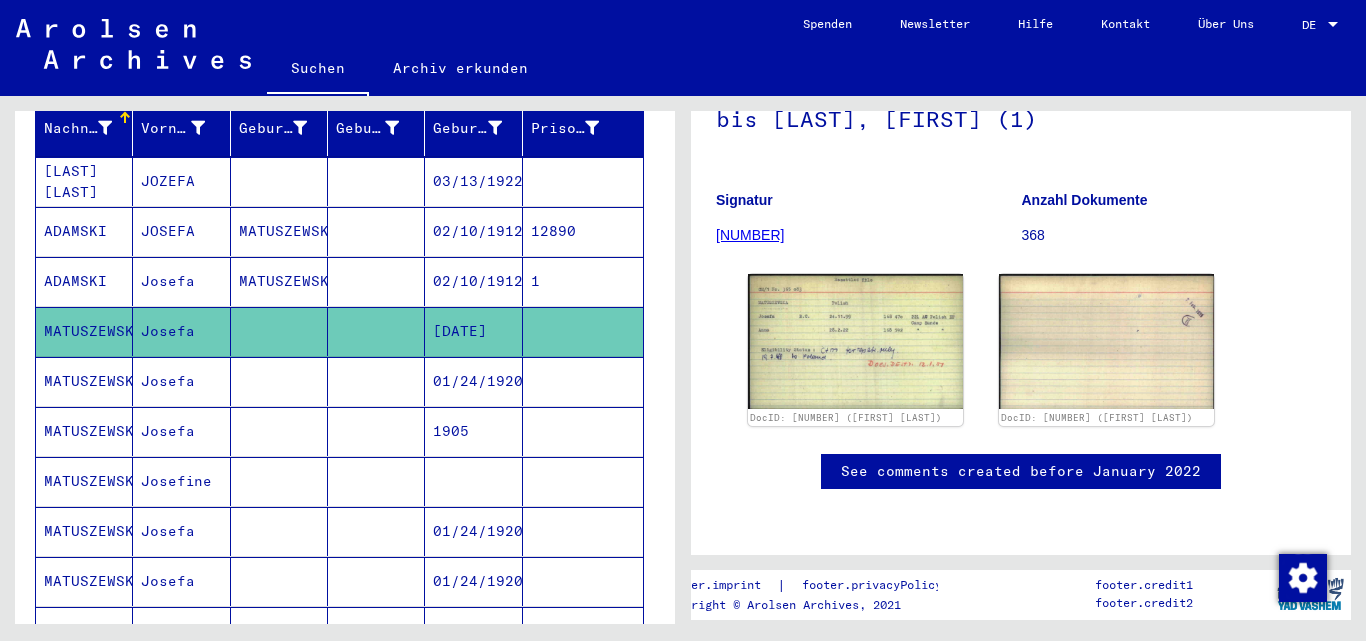 click on "MATUSZEWSKA" at bounding box center (84, 431) 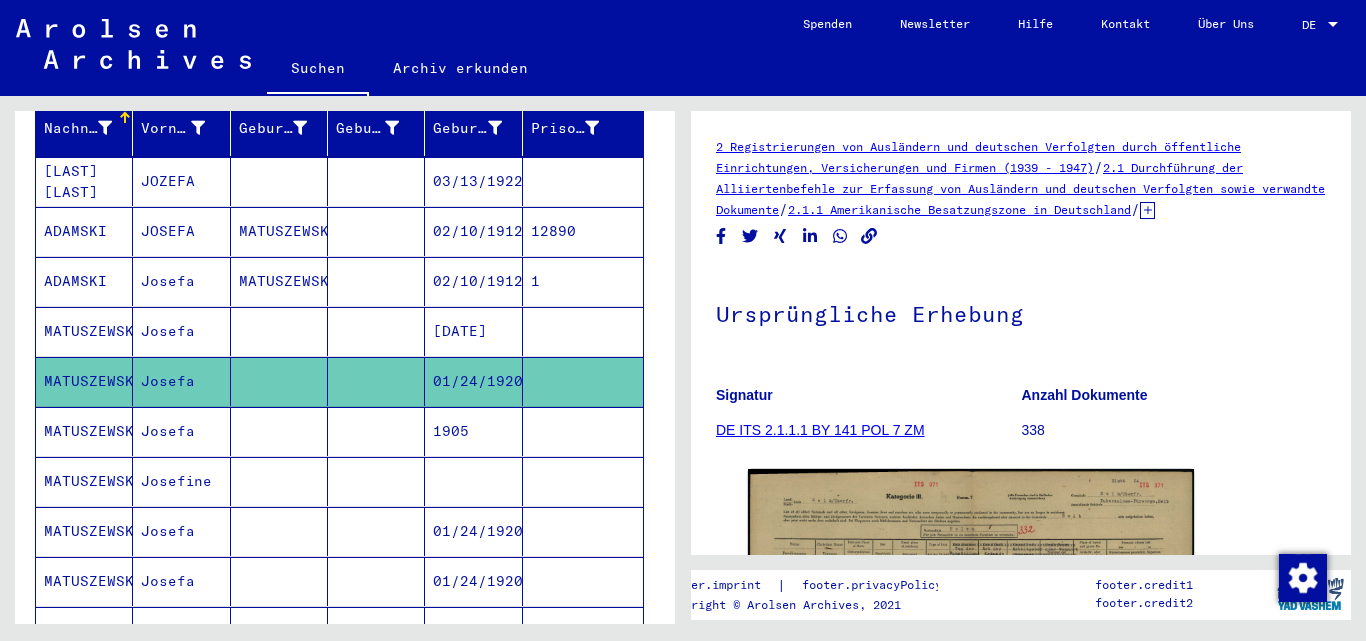 scroll, scrollTop: 0, scrollLeft: 0, axis: both 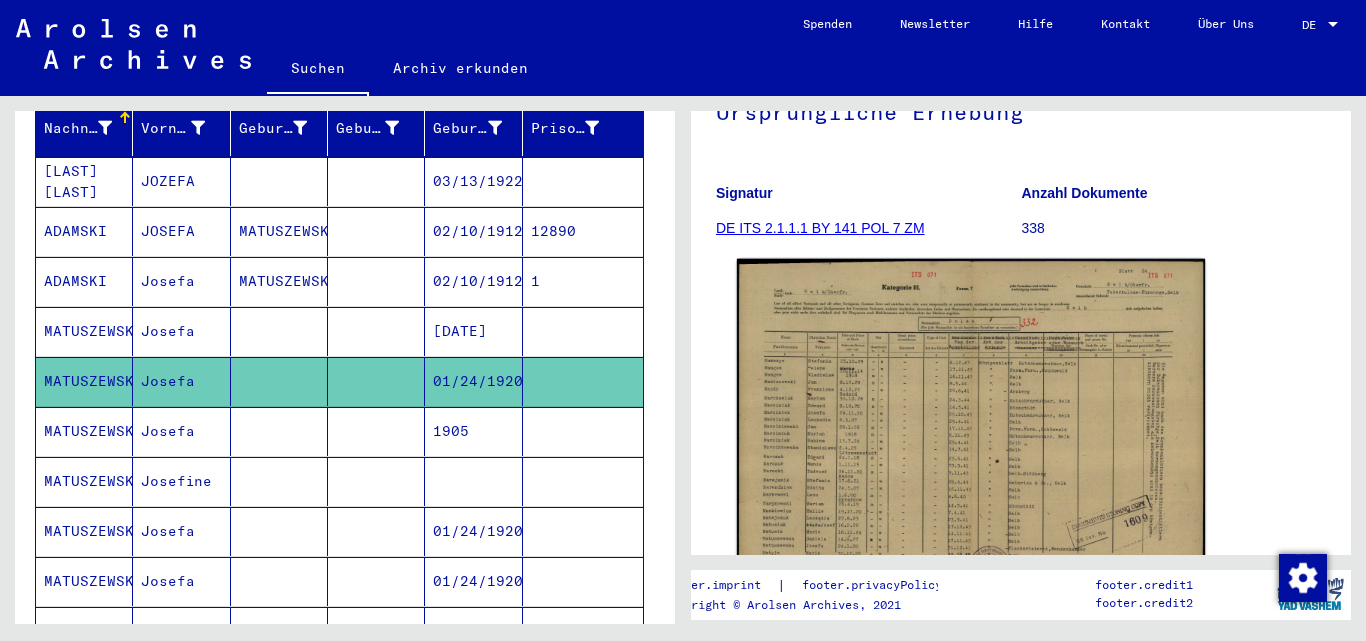 click 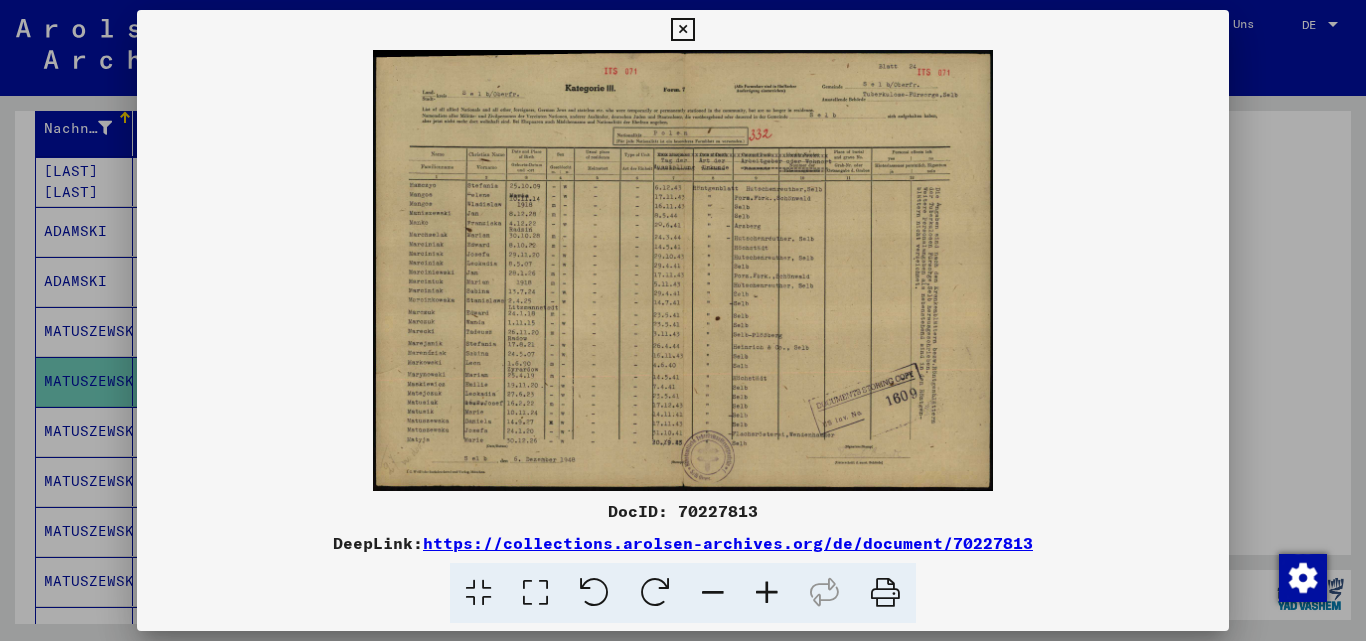 type 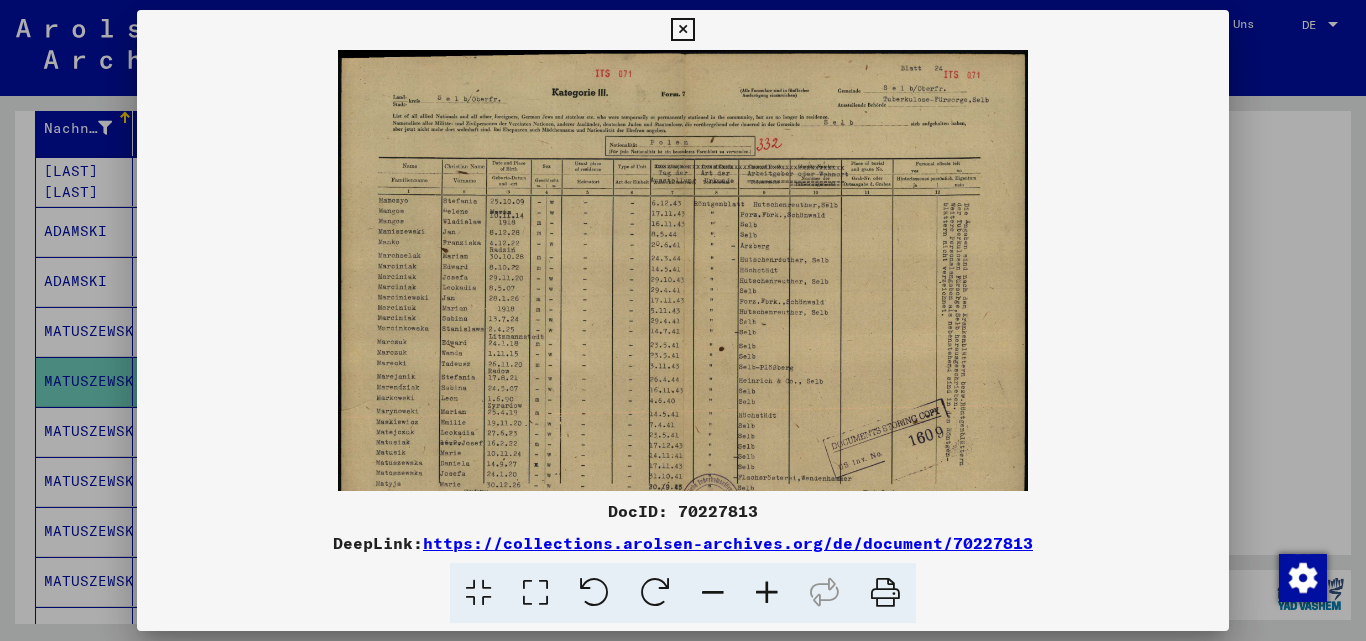 click at bounding box center (767, 593) 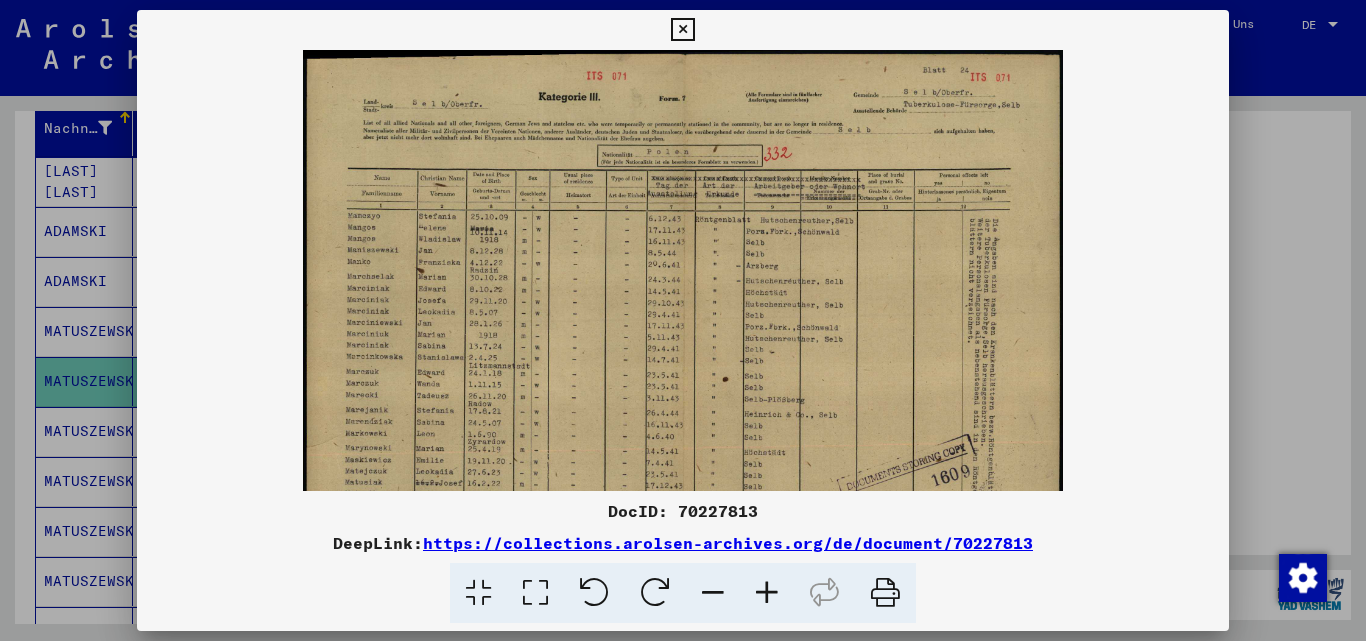 click at bounding box center (767, 593) 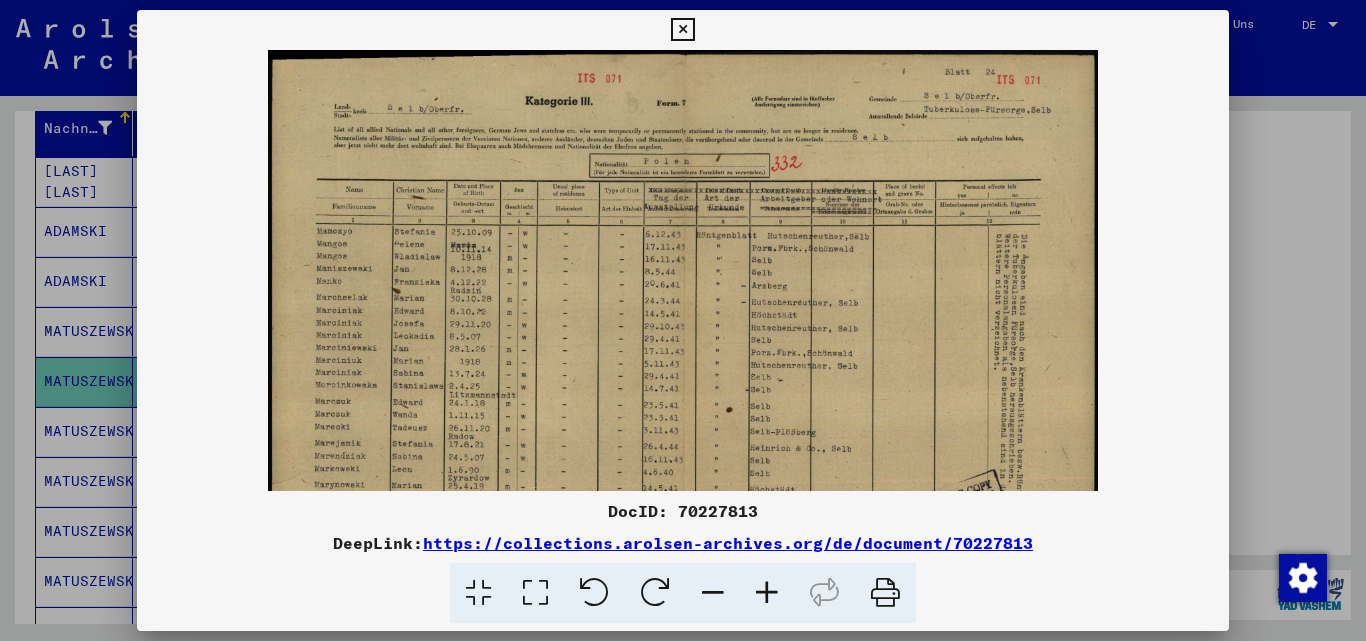 click at bounding box center [767, 593] 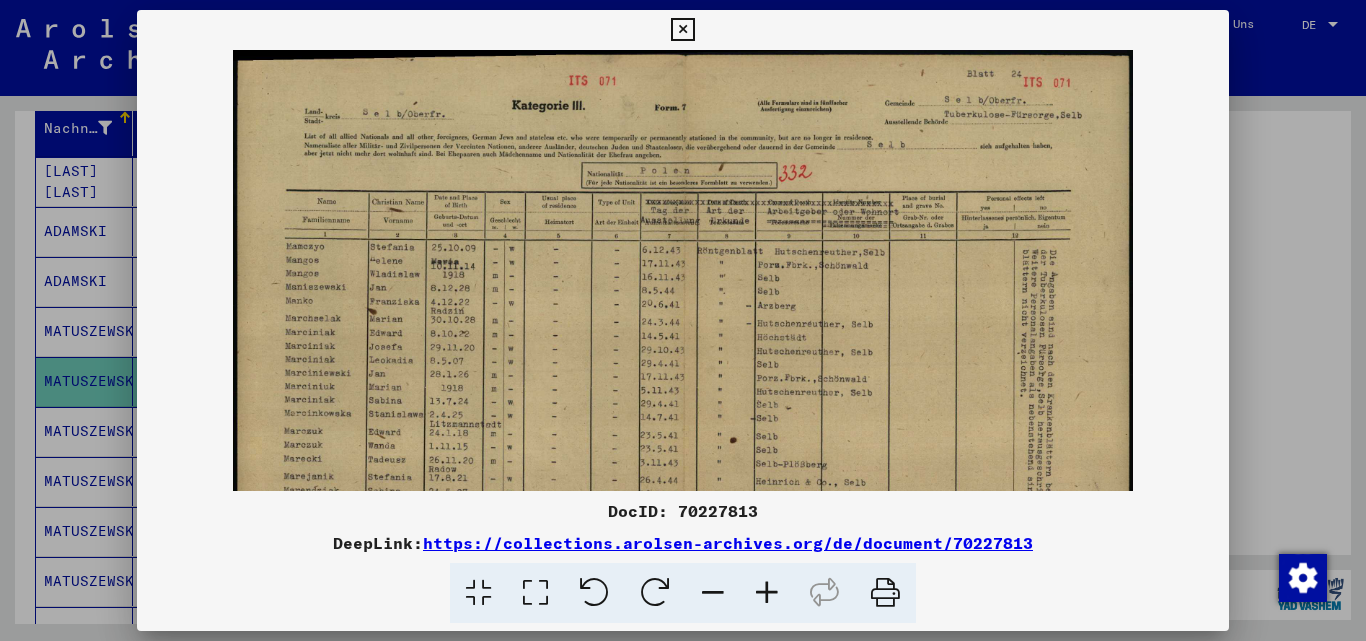 click at bounding box center (767, 593) 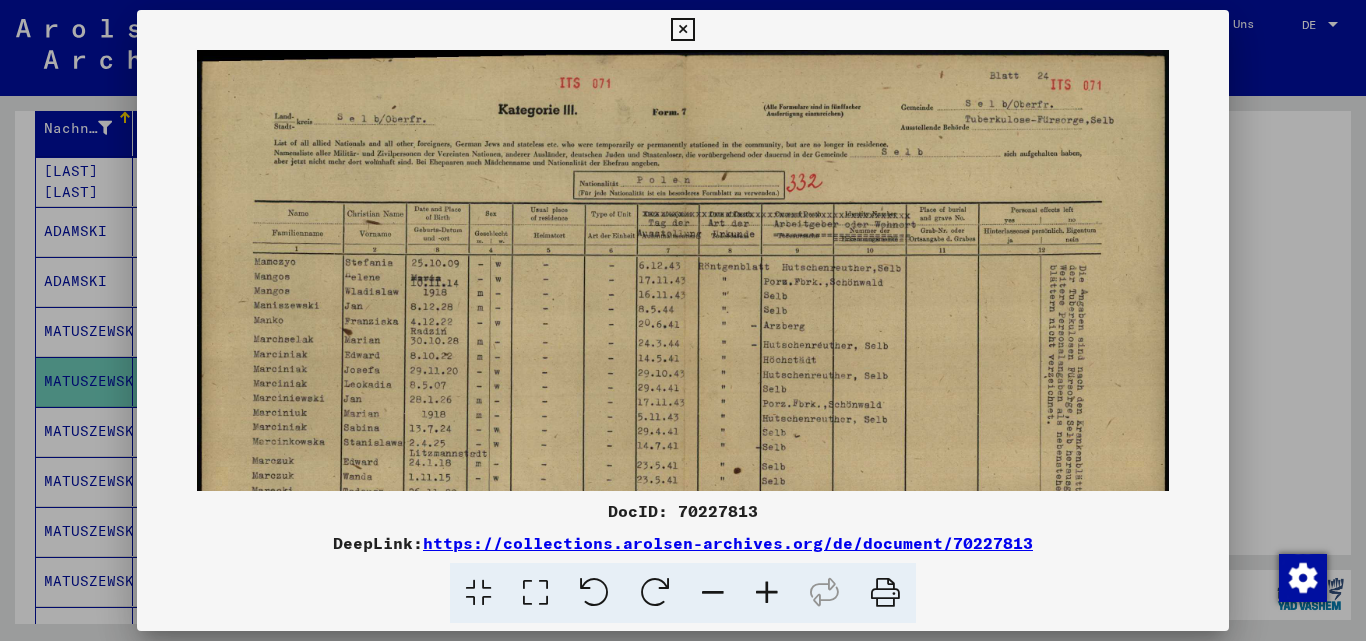 click at bounding box center (767, 593) 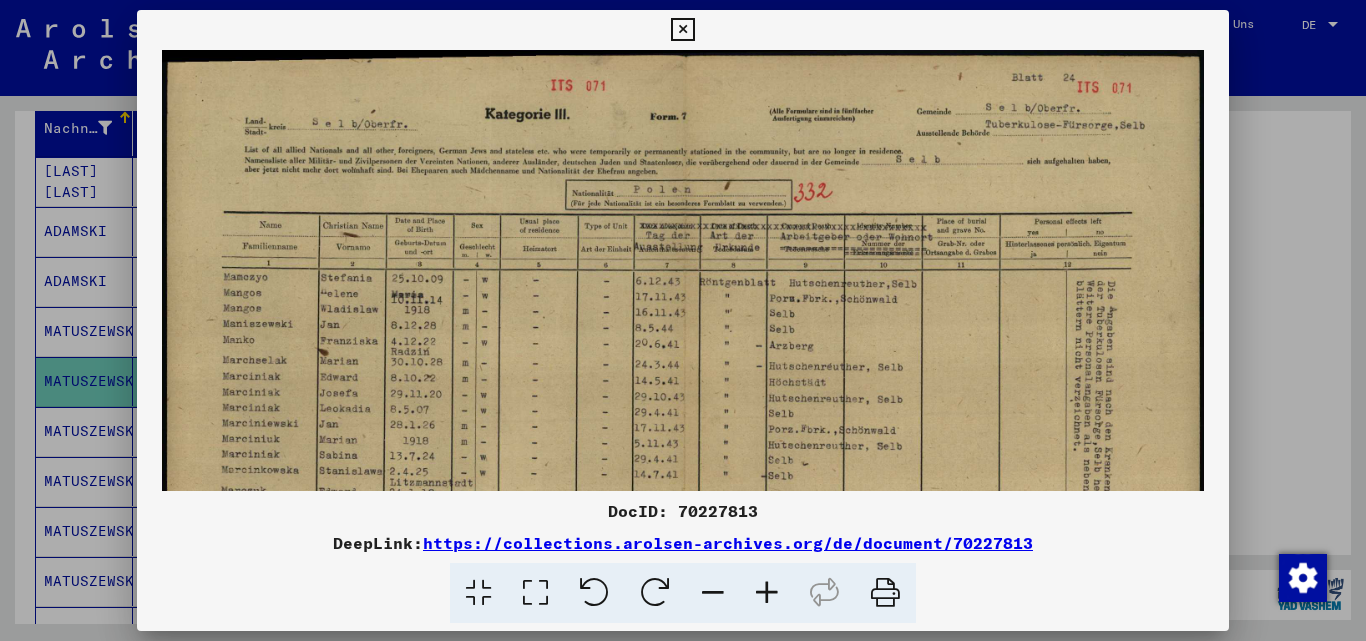 click at bounding box center [767, 593] 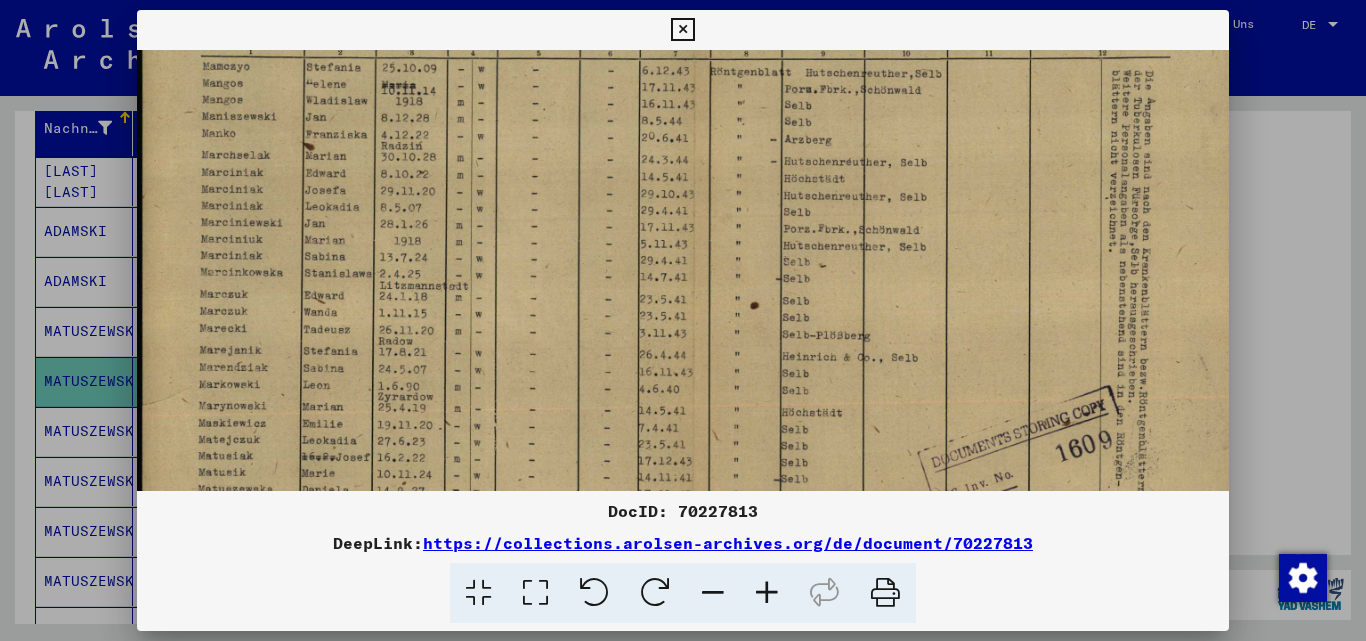 scroll, scrollTop: 233, scrollLeft: 0, axis: vertical 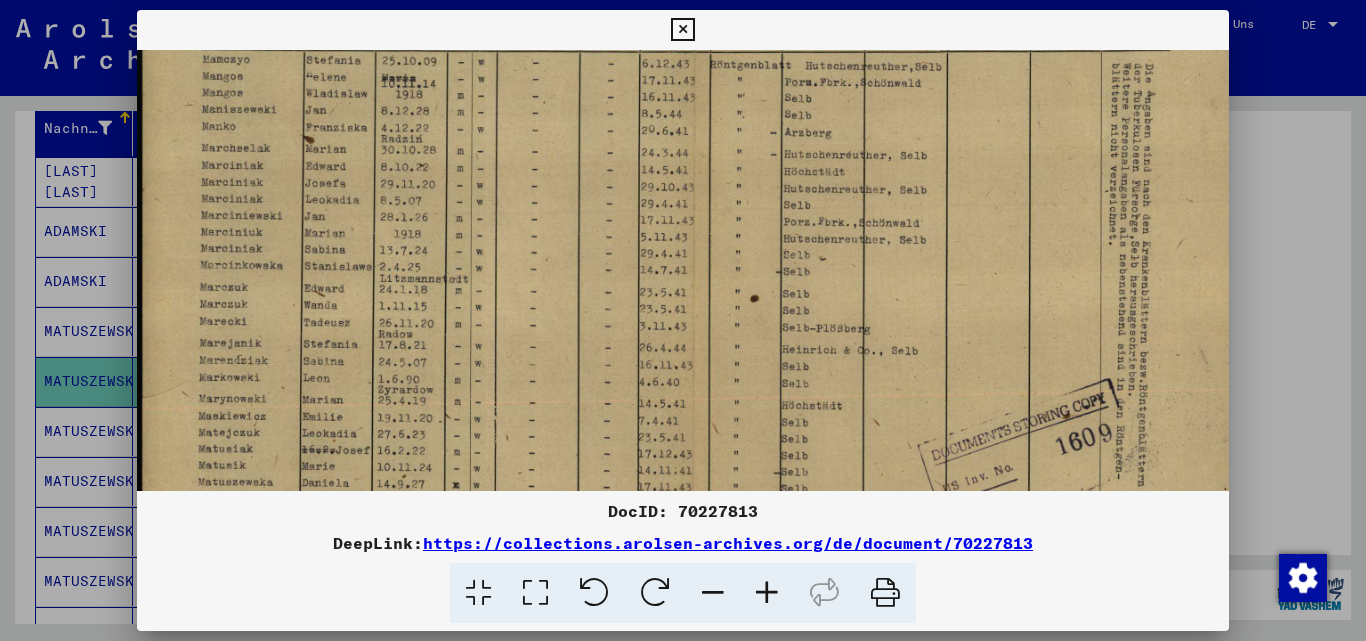 drag, startPoint x: 417, startPoint y: 423, endPoint x: 451, endPoint y: 190, distance: 235.46762 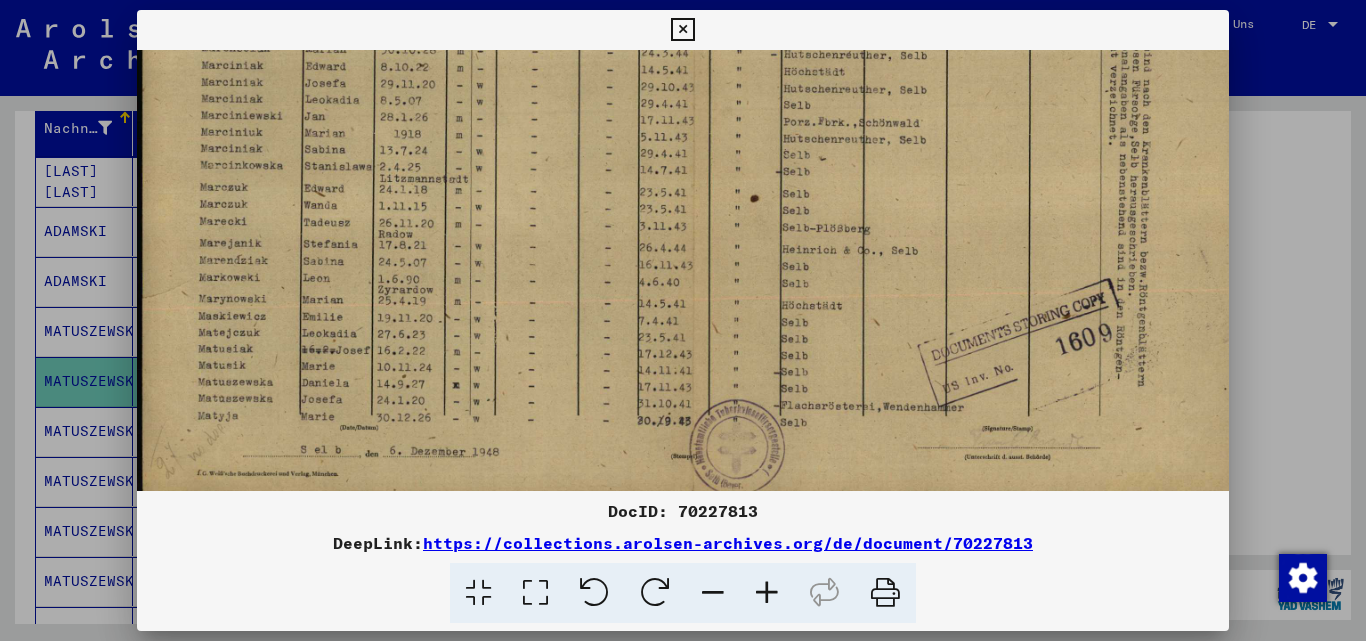 scroll, scrollTop: 350, scrollLeft: 0, axis: vertical 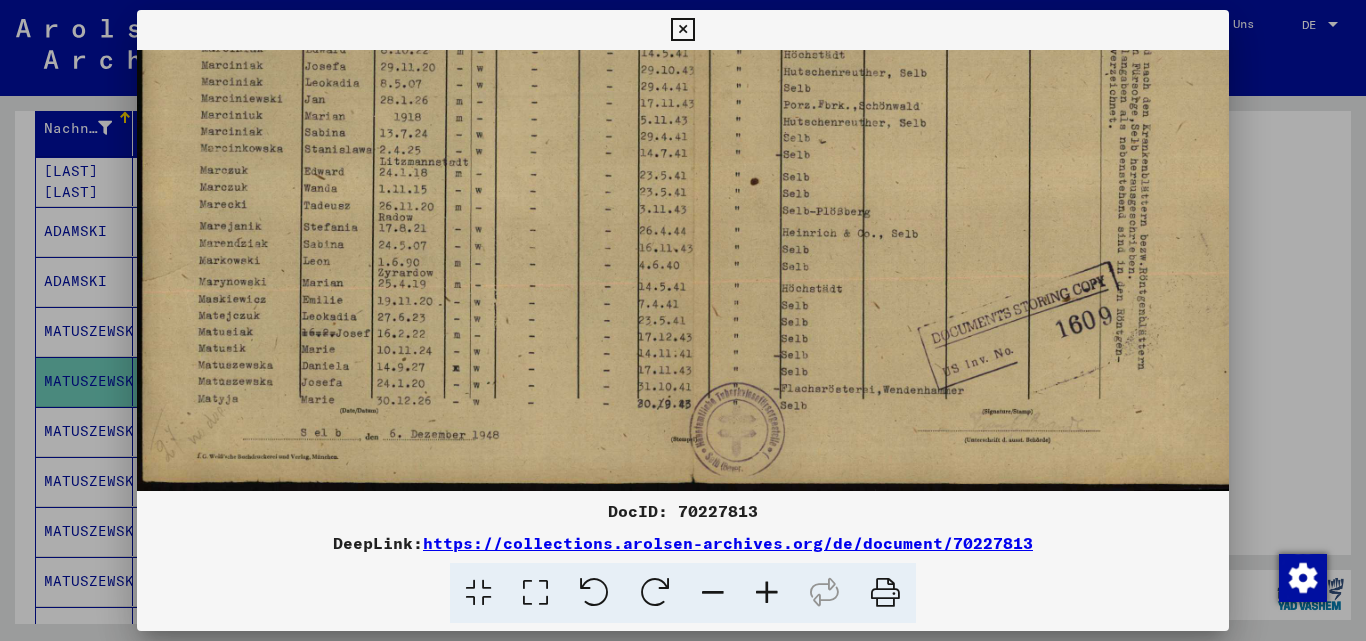 drag, startPoint x: 351, startPoint y: 402, endPoint x: 392, endPoint y: 249, distance: 158.39824 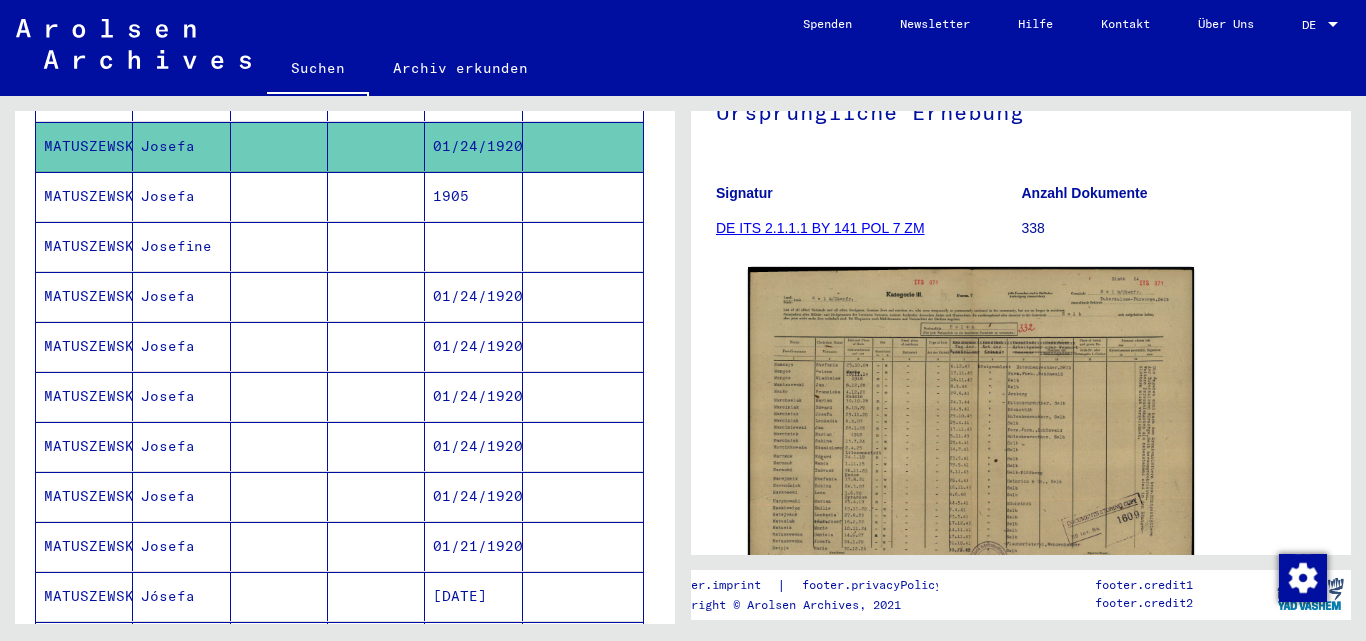 scroll, scrollTop: 566, scrollLeft: 5, axis: both 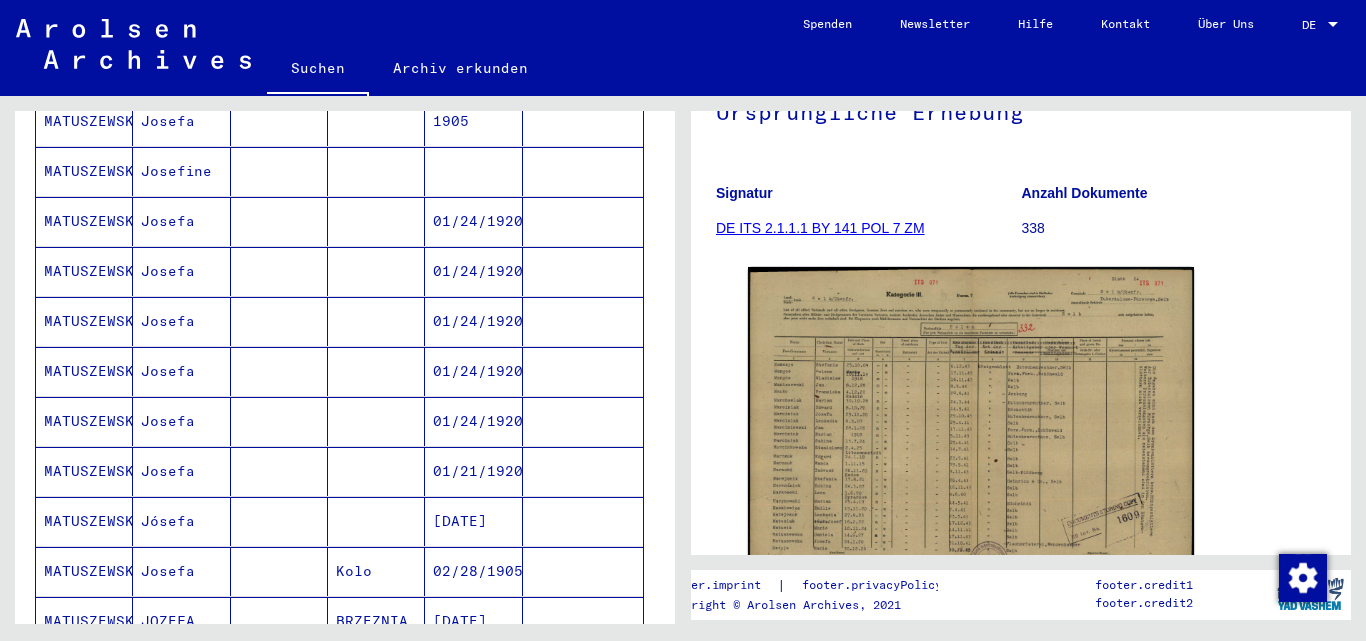 click on "MATUSZEWSKA" at bounding box center [84, 171] 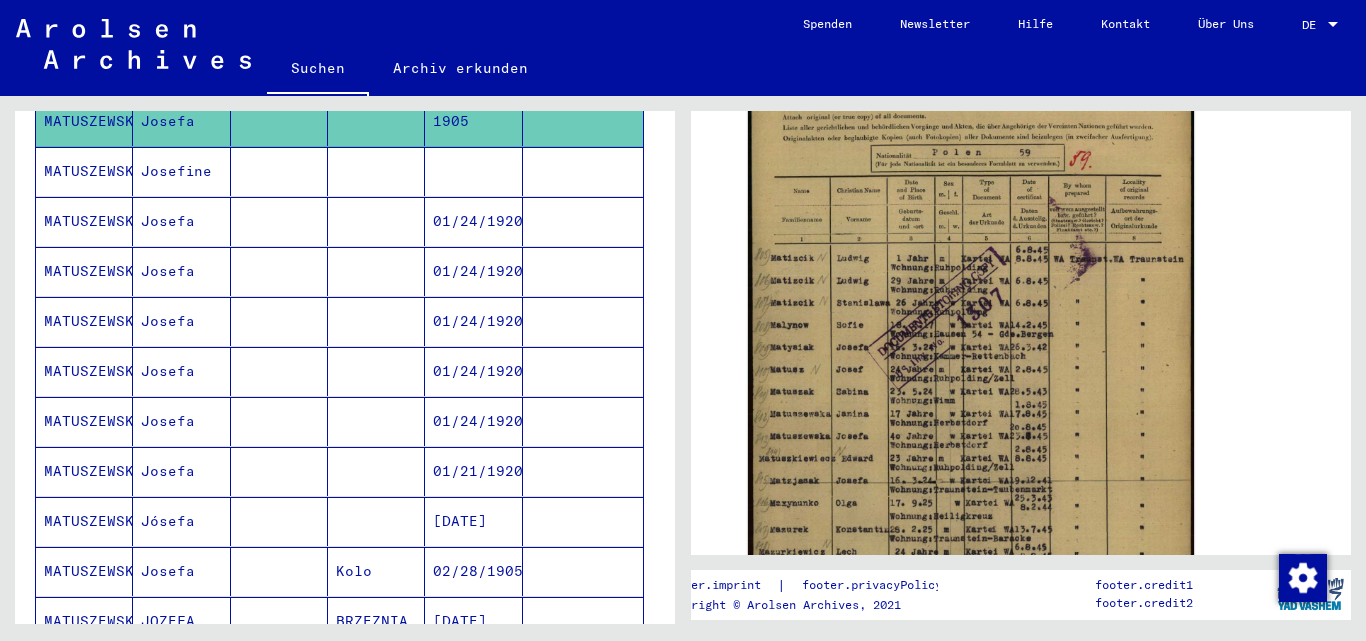scroll, scrollTop: 489, scrollLeft: 0, axis: vertical 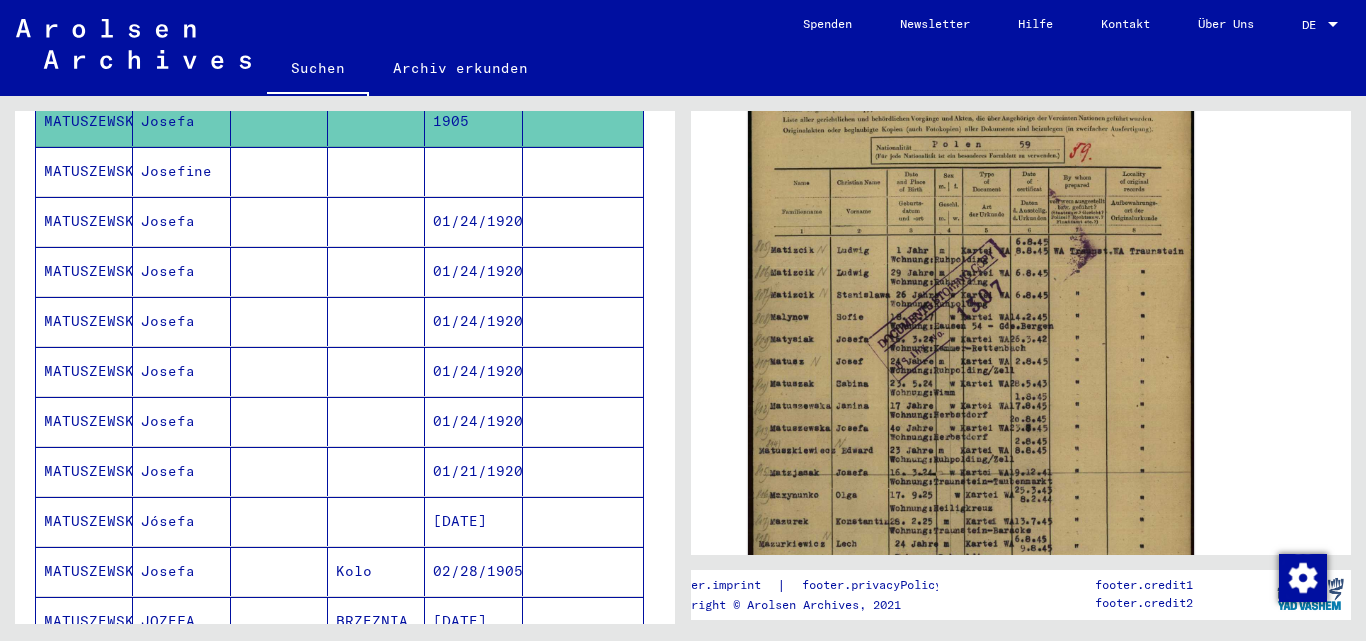 click on "2 Registrierungen von Ausländern und deutschen Verfolgten durch öffentliche Einrichtungen, Versicherungen und Firmen (1939 - 1947)   /   2.1 Durchführung der Alliiertenbefehle zur Erfassung von Ausländern und deutschen Verfolgten sowie verwandte Dokumente   /   2.1.1 Amerikanische Besatzungszone in Deutschland   /   2.1.1.1 Listen von Angehörigen der Vereinten Nationen, anderer Ausländer, deutscher Juden und Staatenloser, amerikanische Zone; Bayern, Hessen (1)   /   2.1.1.1 BY Unterlagen aus Bayern   /   2.1.1.1 BY 151 Dokumente aus dem Landkreis Traunstein   /   2.1.1.1 BY 151 POL Nationalität/Herkunft der aufgeführten Personen: Polnisch   /   2.1.1.1 BY 151 POL 10 Informationen über Ausländer aus Akten von Behören und Gerichten im Kreis Traunstein   /  Ursprüngliche Erhebung, Teil 1: Ordner "1668"  Signatur DE ITS 2.1.1.1 BY 151 POL 10 ZM 1 Anzahl Dokumente 92 DocID: 70248749 See comments created before January 2022" 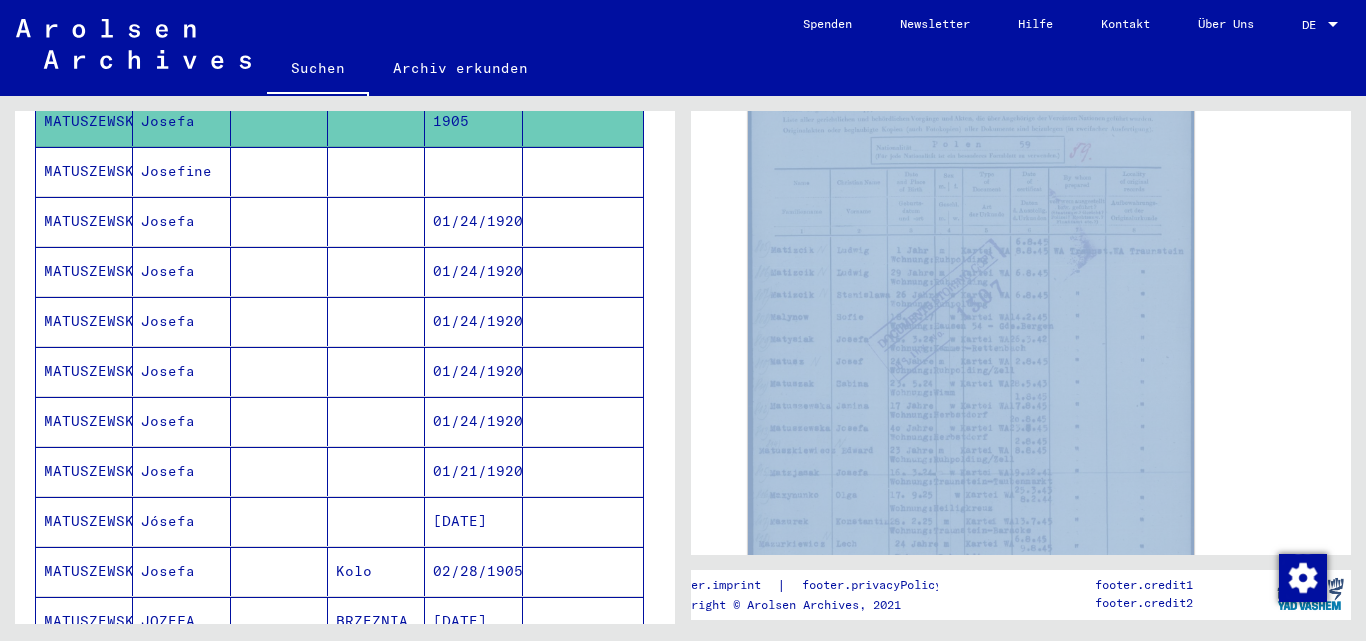 click on "2 Registrierungen von Ausländern und deutschen Verfolgten durch öffentliche Einrichtungen, Versicherungen und Firmen (1939 - 1947)   /   2.1 Durchführung der Alliiertenbefehle zur Erfassung von Ausländern und deutschen Verfolgten sowie verwandte Dokumente   /   2.1.1 Amerikanische Besatzungszone in Deutschland   /   2.1.1.1 Listen von Angehörigen der Vereinten Nationen, anderer Ausländer, deutscher Juden und Staatenloser, amerikanische Zone; Bayern, Hessen (1)   /   2.1.1.1 BY Unterlagen aus Bayern   /   2.1.1.1 BY 151 Dokumente aus dem Landkreis Traunstein   /   2.1.1.1 BY 151 POL Nationalität/Herkunft der aufgeführten Personen: Polnisch   /   2.1.1.1 BY 151 POL 10 Informationen über Ausländer aus Akten von Behören und Gerichten im Kreis Traunstein   /  Ursprüngliche Erhebung, Teil 1: Ordner "1668"  Signatur DE ITS 2.1.1.1 BY 151 POL 10 ZM 1 Anzahl Dokumente 92 DocID: 70248749 See comments created before January 2022" 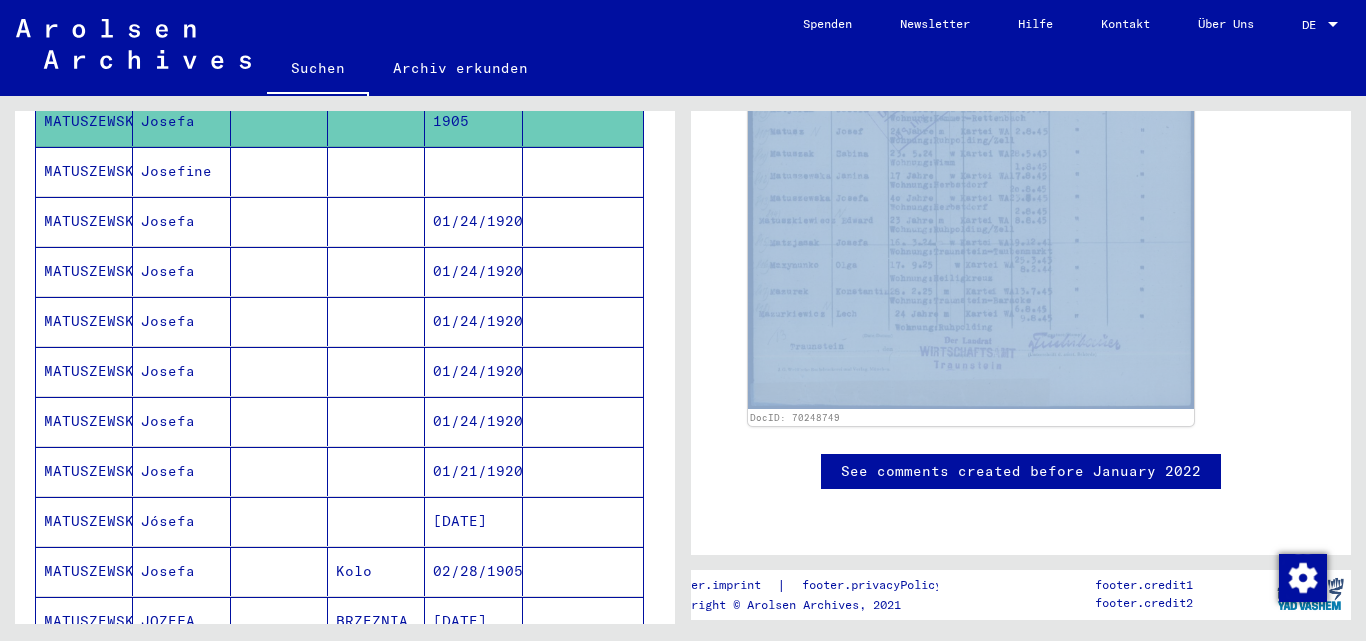 scroll, scrollTop: 701, scrollLeft: 0, axis: vertical 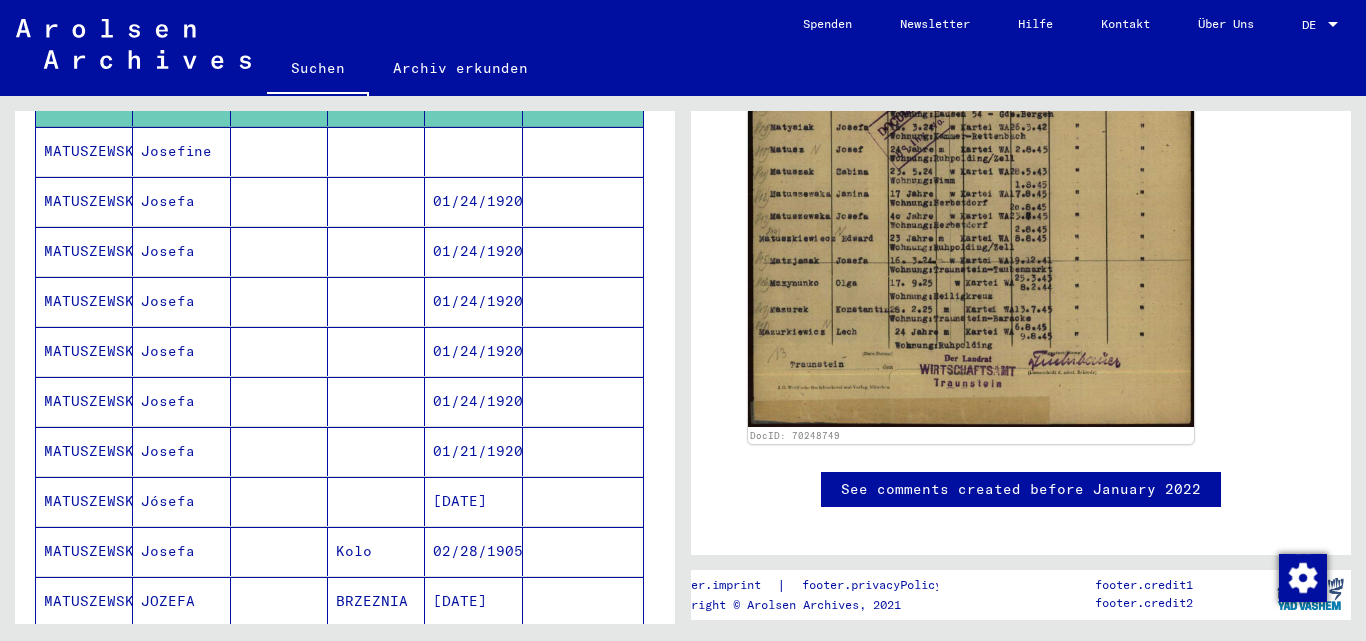click on "Josefine" at bounding box center (181, 201) 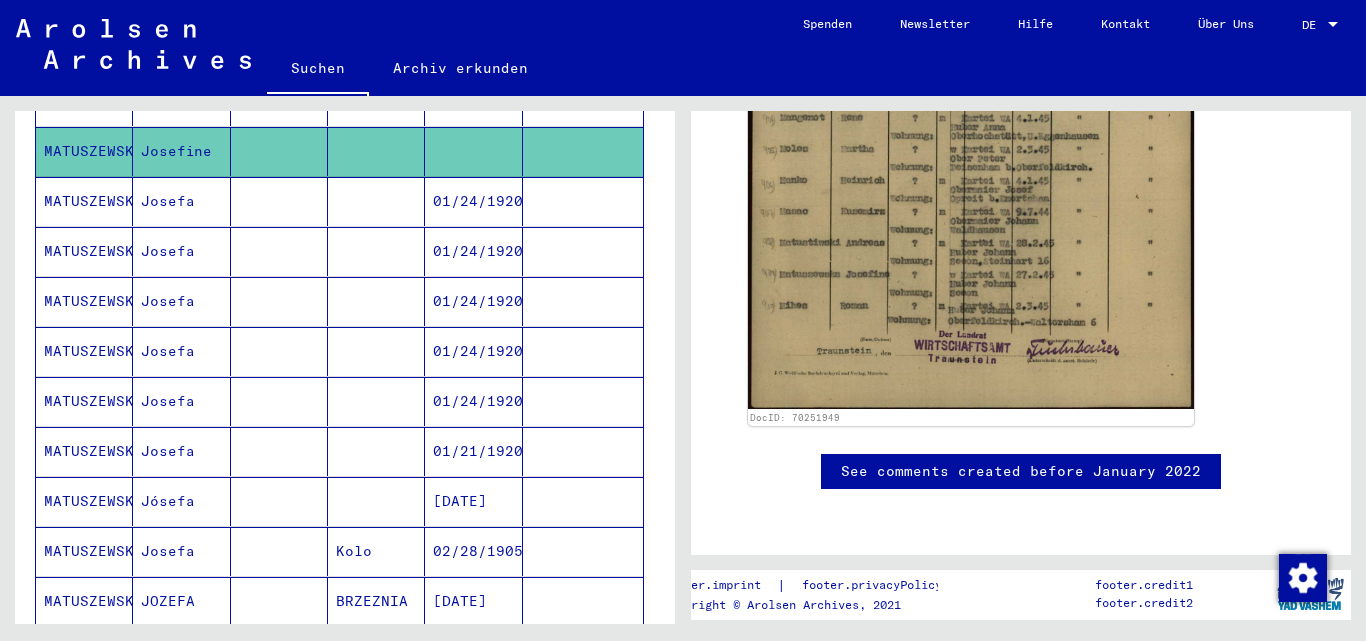 scroll, scrollTop: 824, scrollLeft: 0, axis: vertical 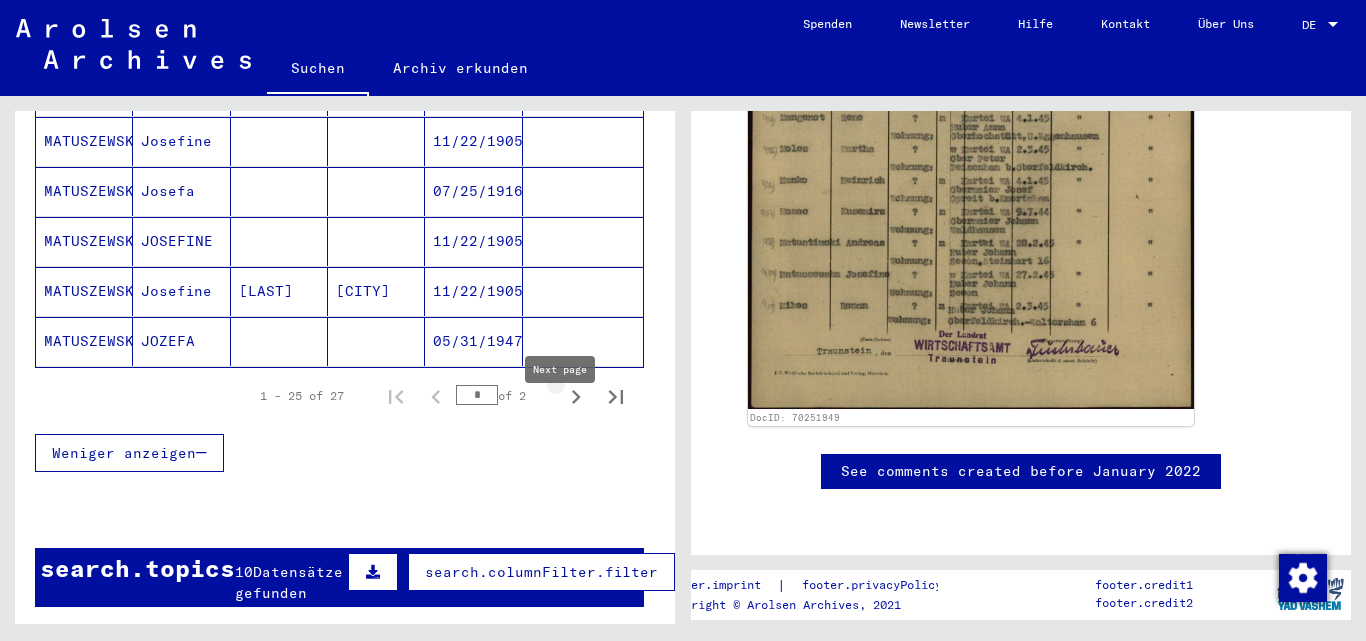 click 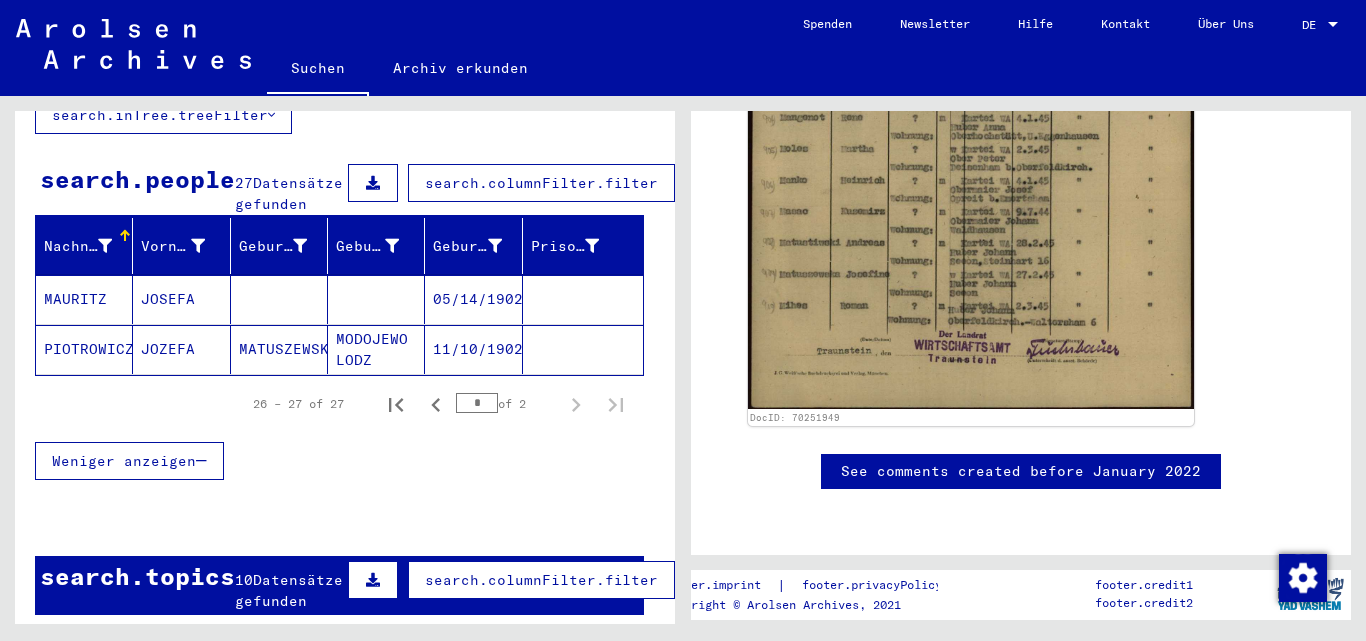 scroll, scrollTop: 130, scrollLeft: 5, axis: both 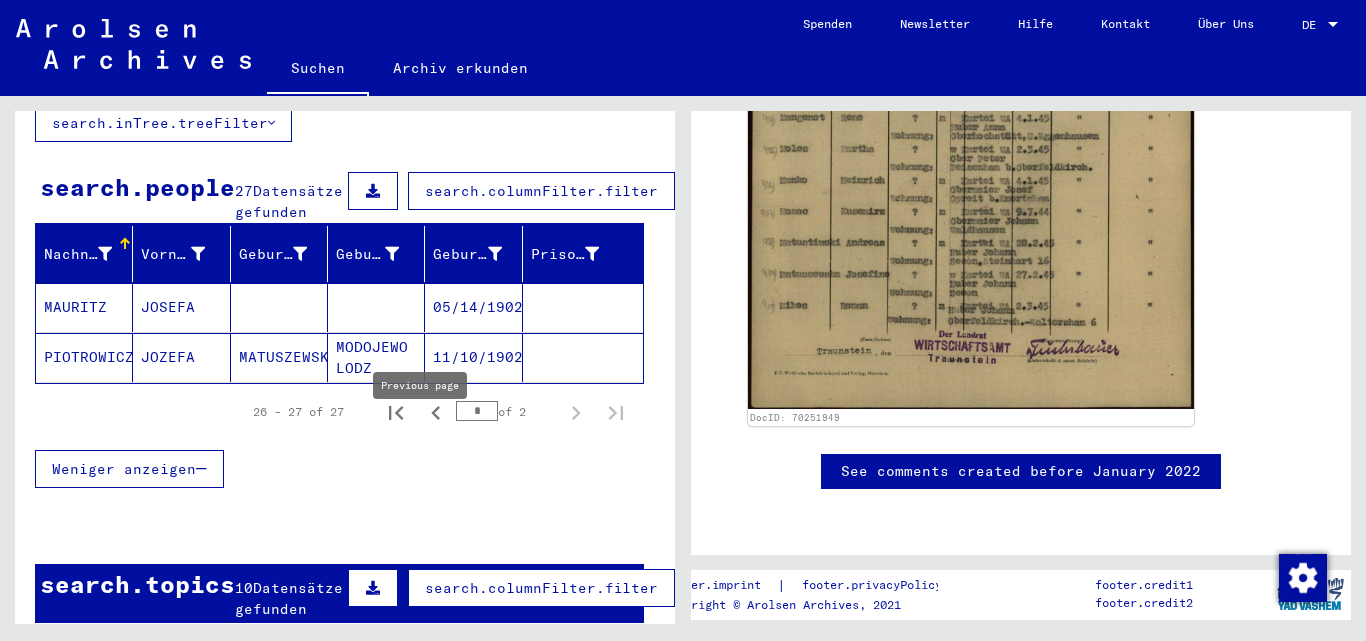 click 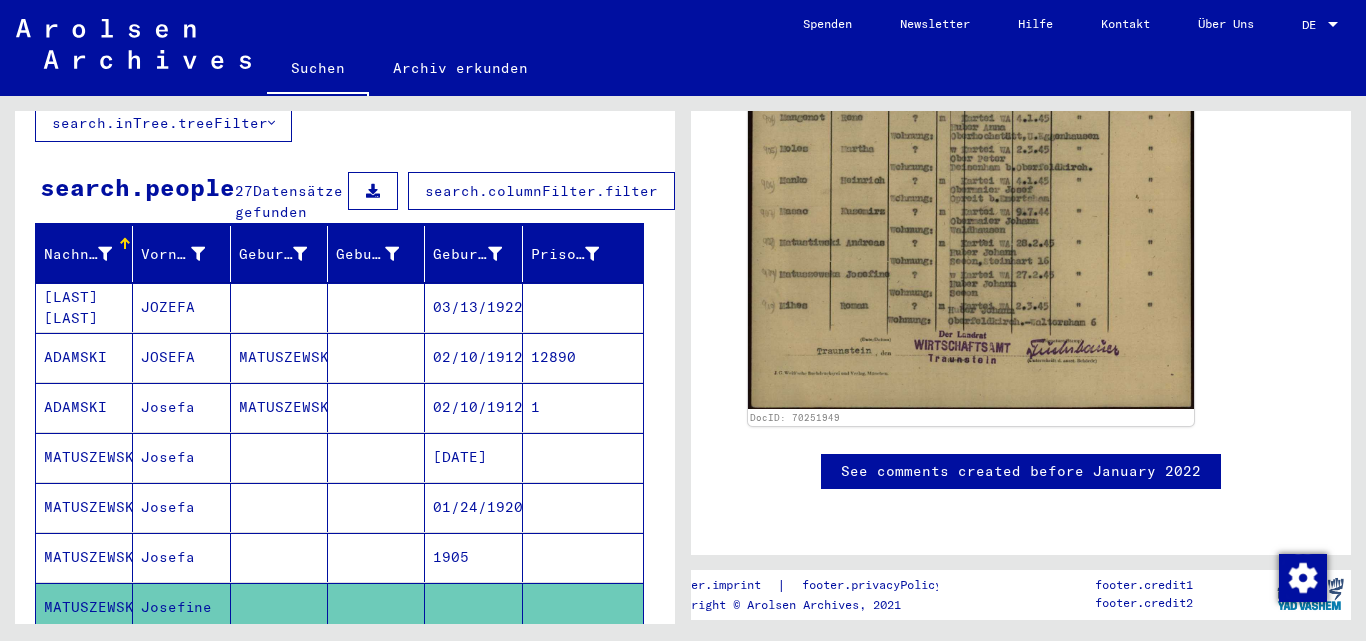 scroll, scrollTop: 0, scrollLeft: 5, axis: horizontal 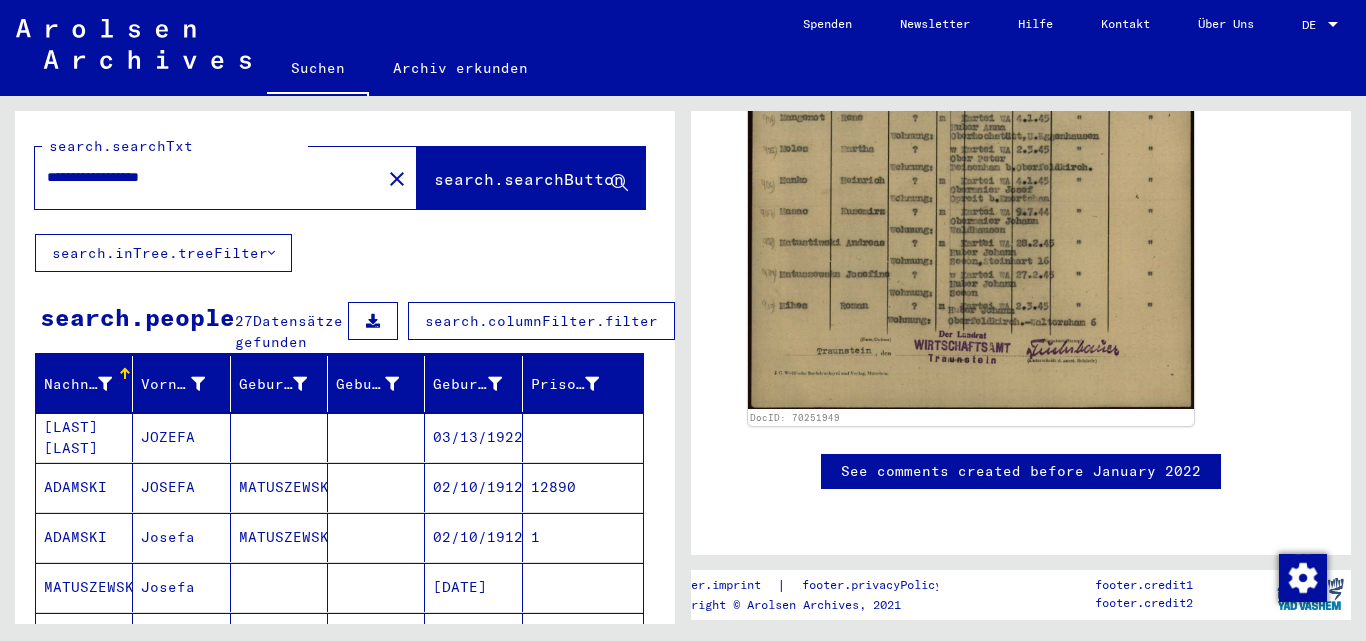 click on "**********" at bounding box center (208, 177) 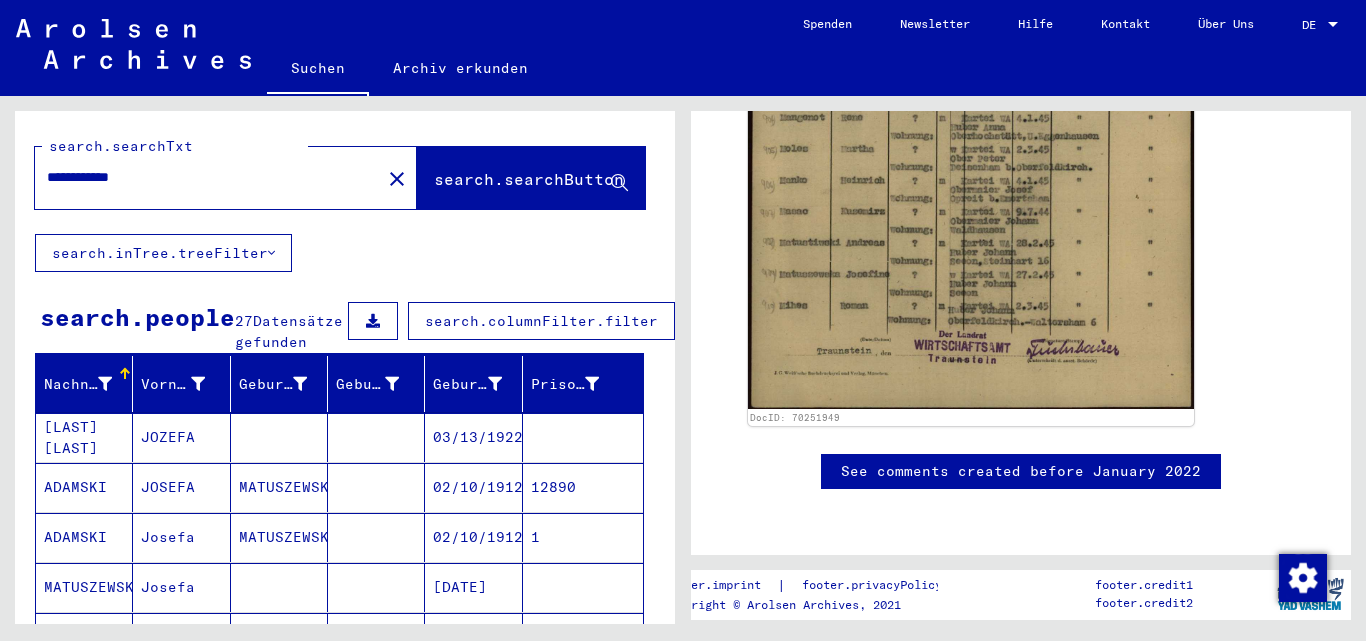 paste on "*******" 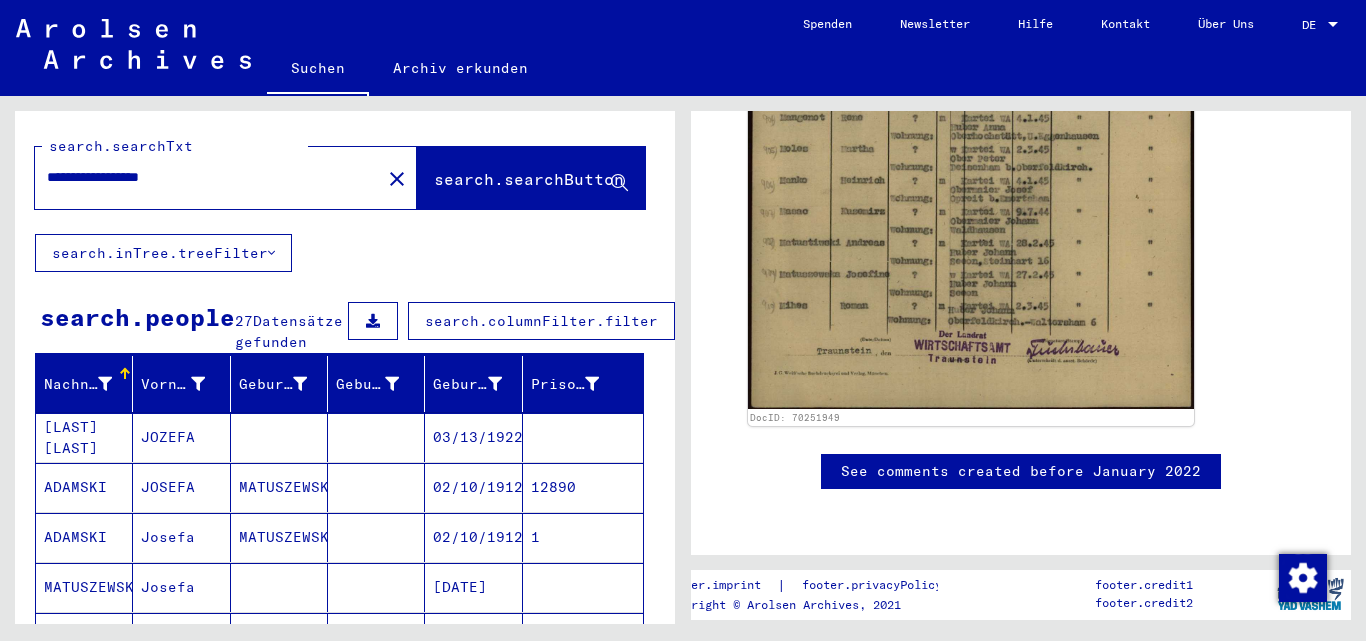 type on "**********" 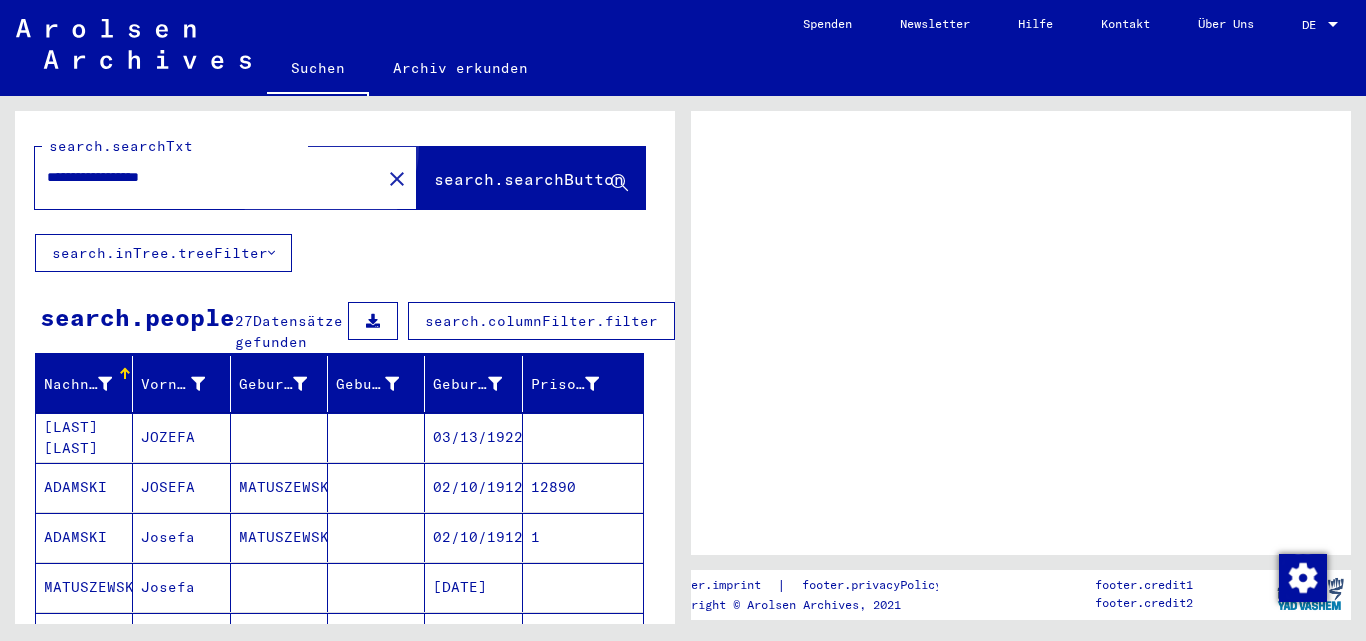 scroll, scrollTop: 0, scrollLeft: 0, axis: both 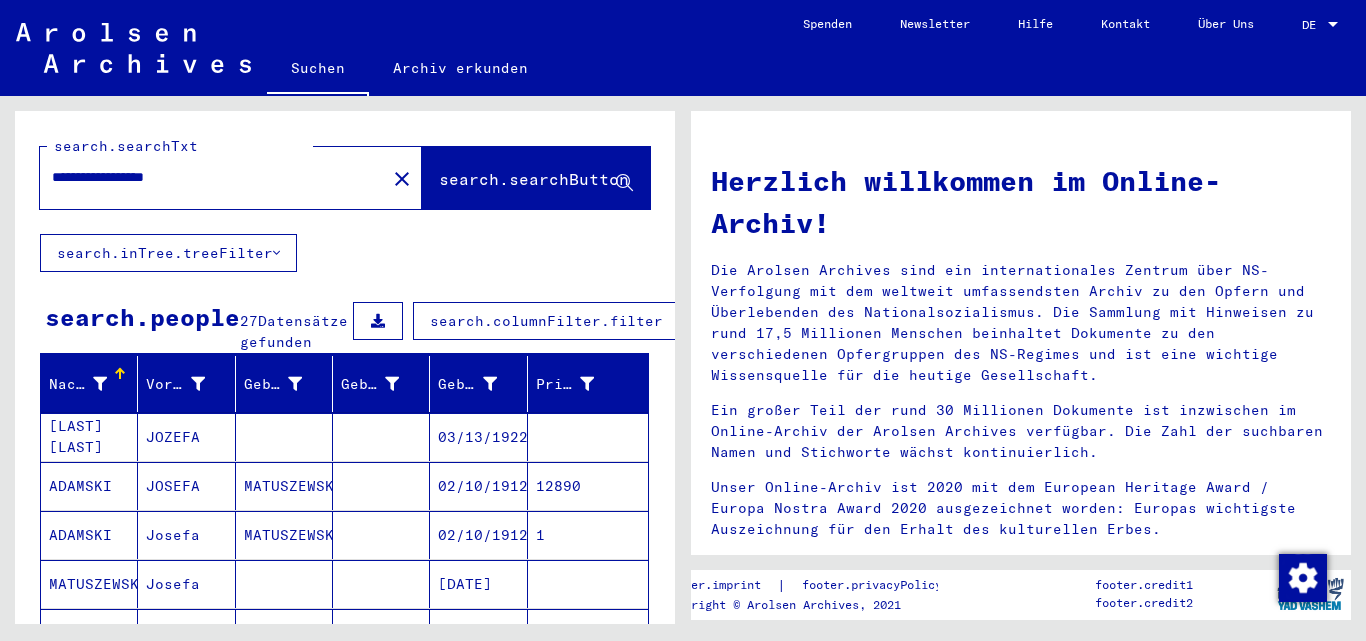 click on "**********" 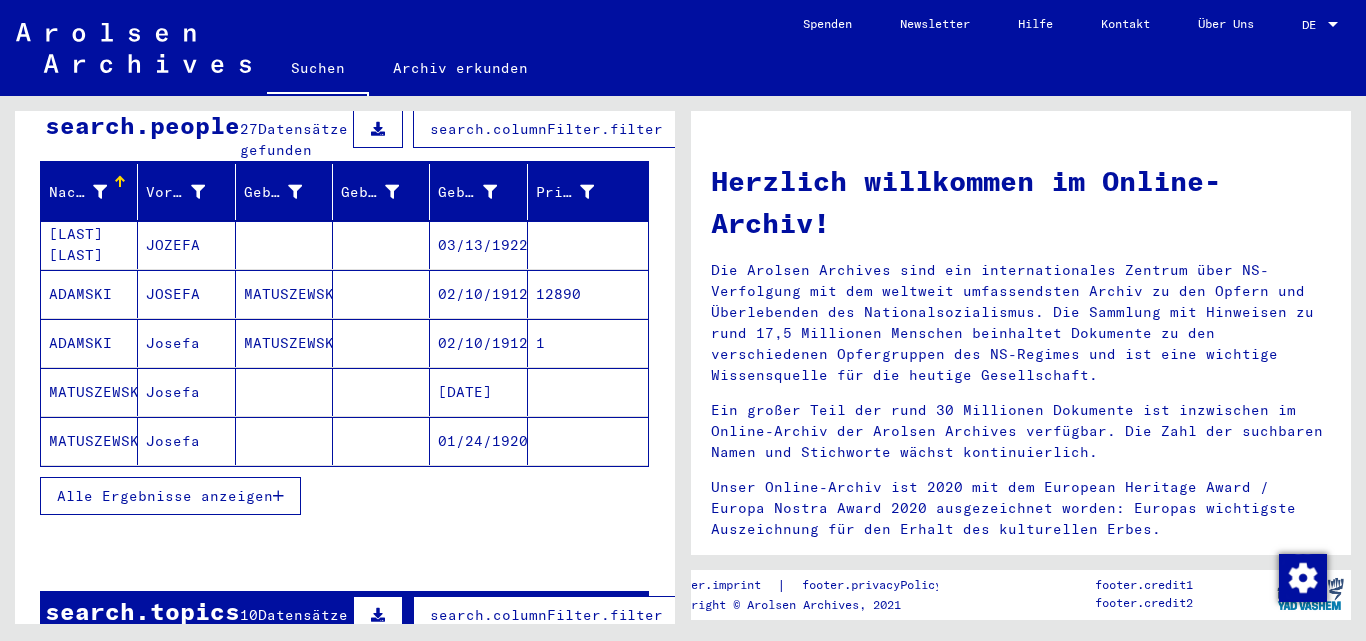 scroll, scrollTop: 195, scrollLeft: 0, axis: vertical 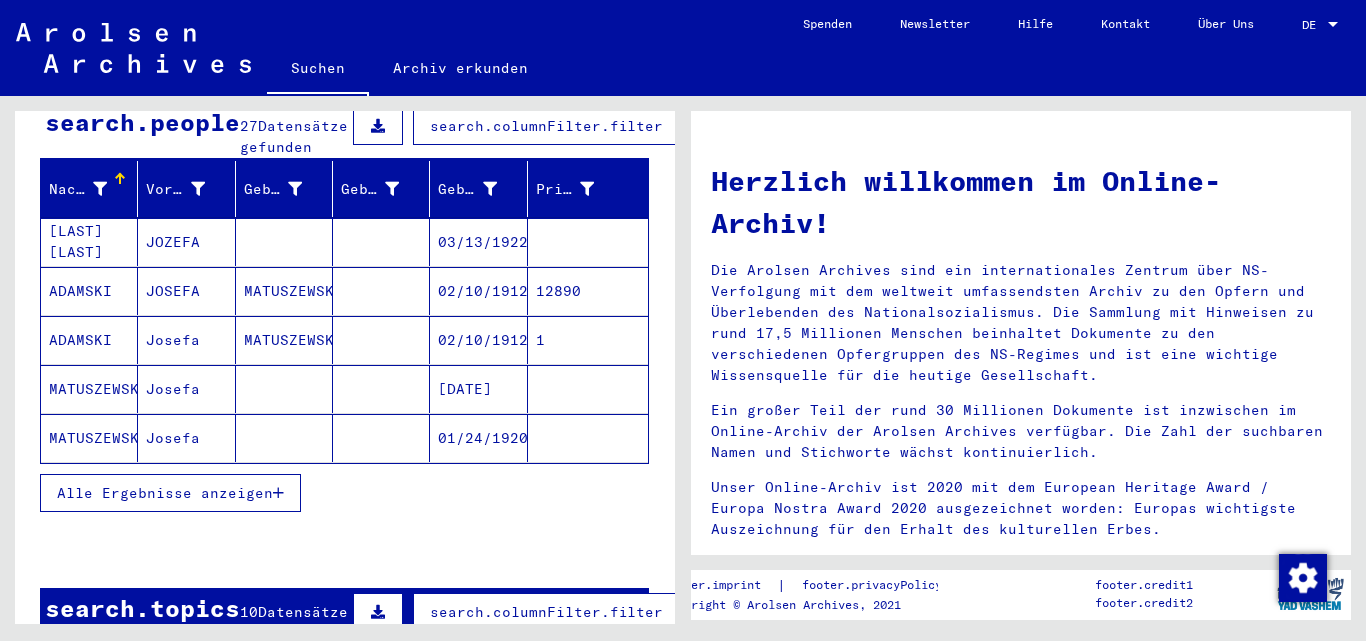click on "Josefa" at bounding box center [186, 438] 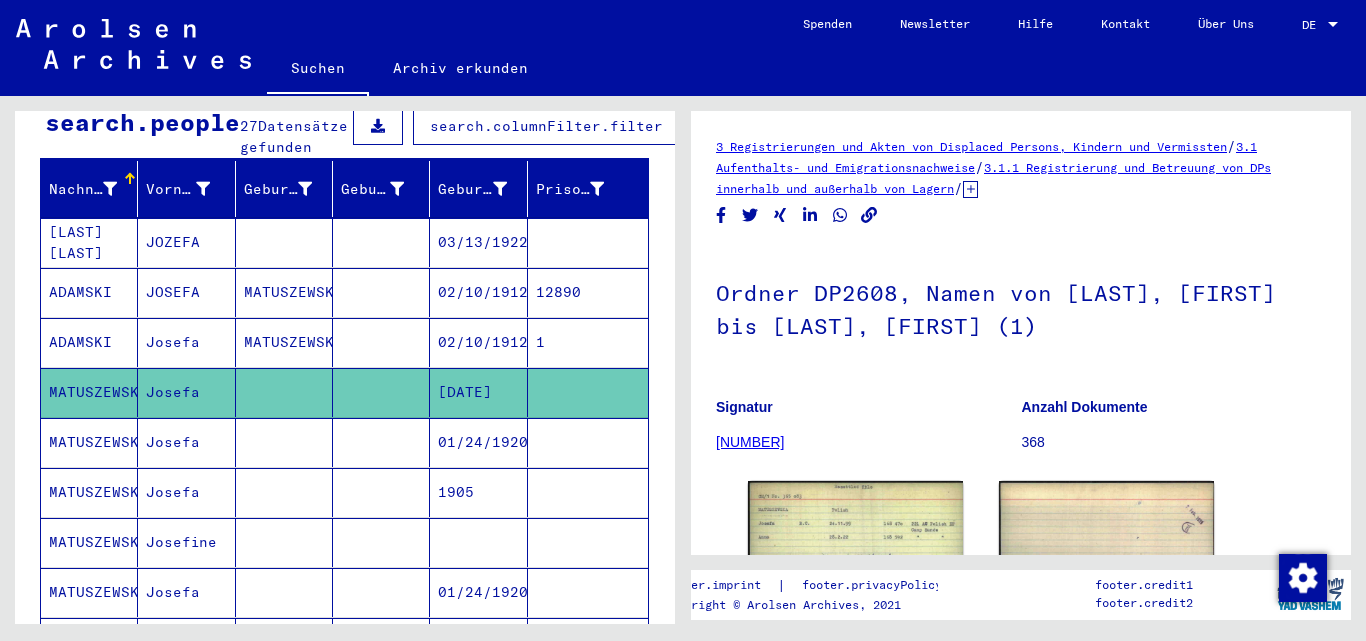 scroll, scrollTop: 0, scrollLeft: 0, axis: both 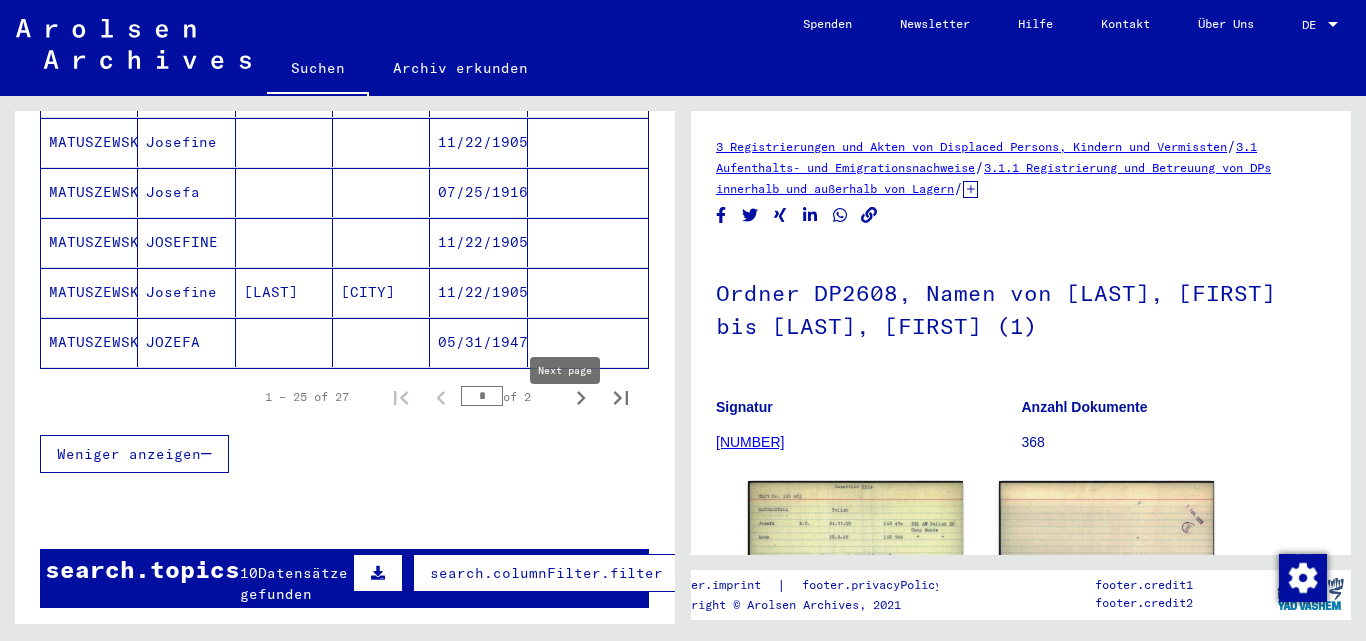 click 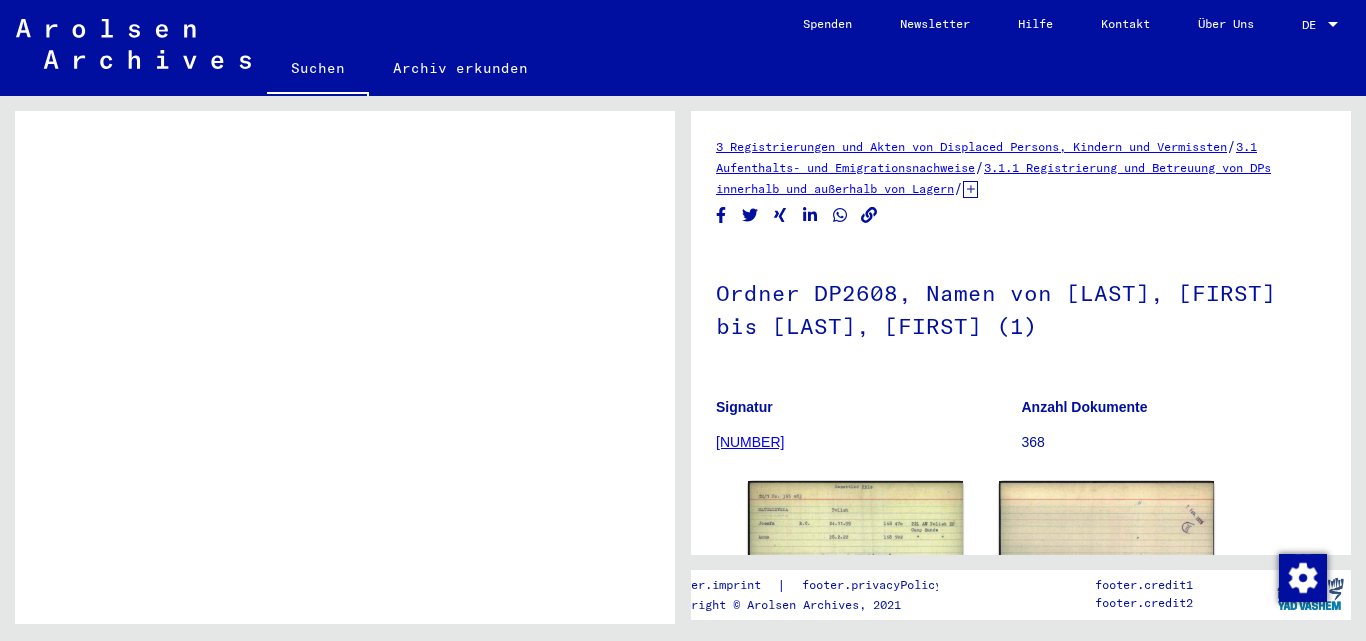 scroll, scrollTop: 726, scrollLeft: 0, axis: vertical 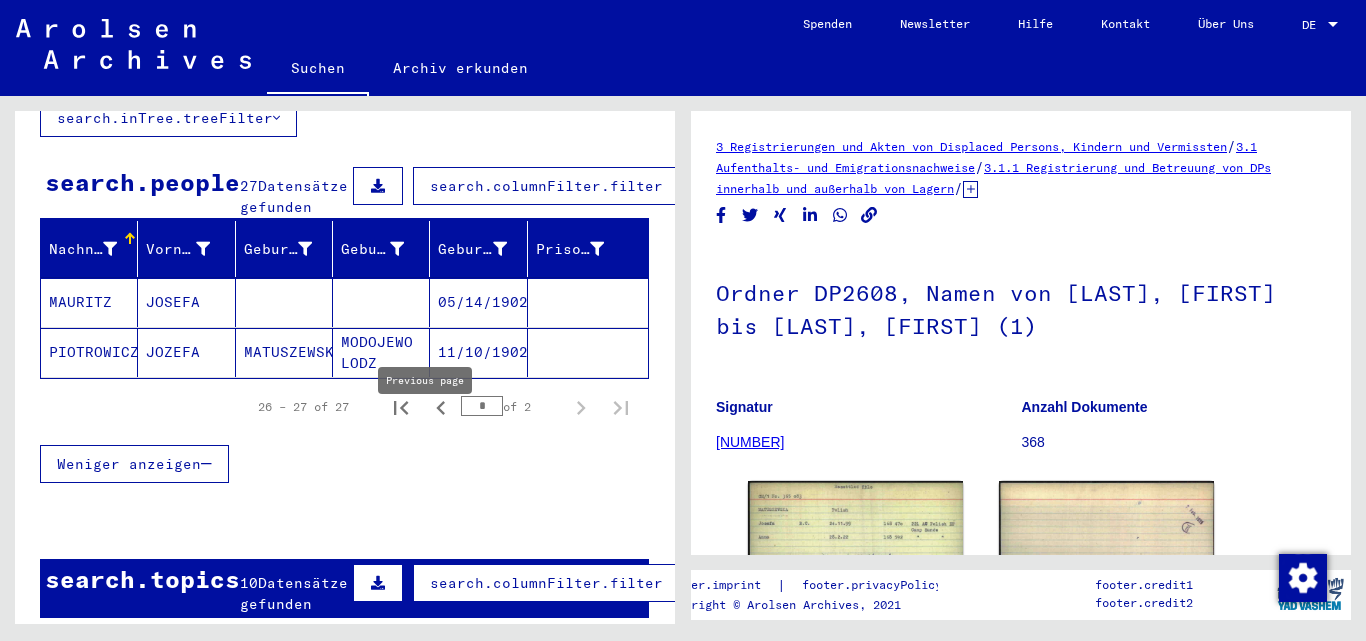 click 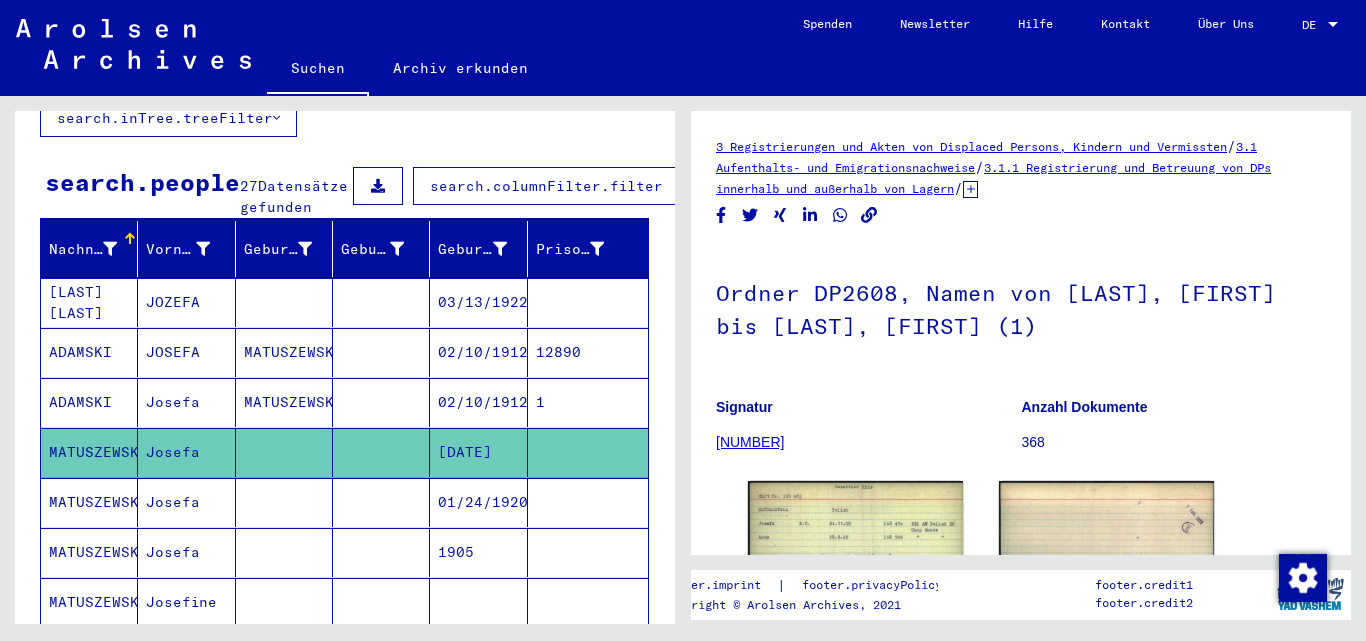 scroll, scrollTop: 0, scrollLeft: 0, axis: both 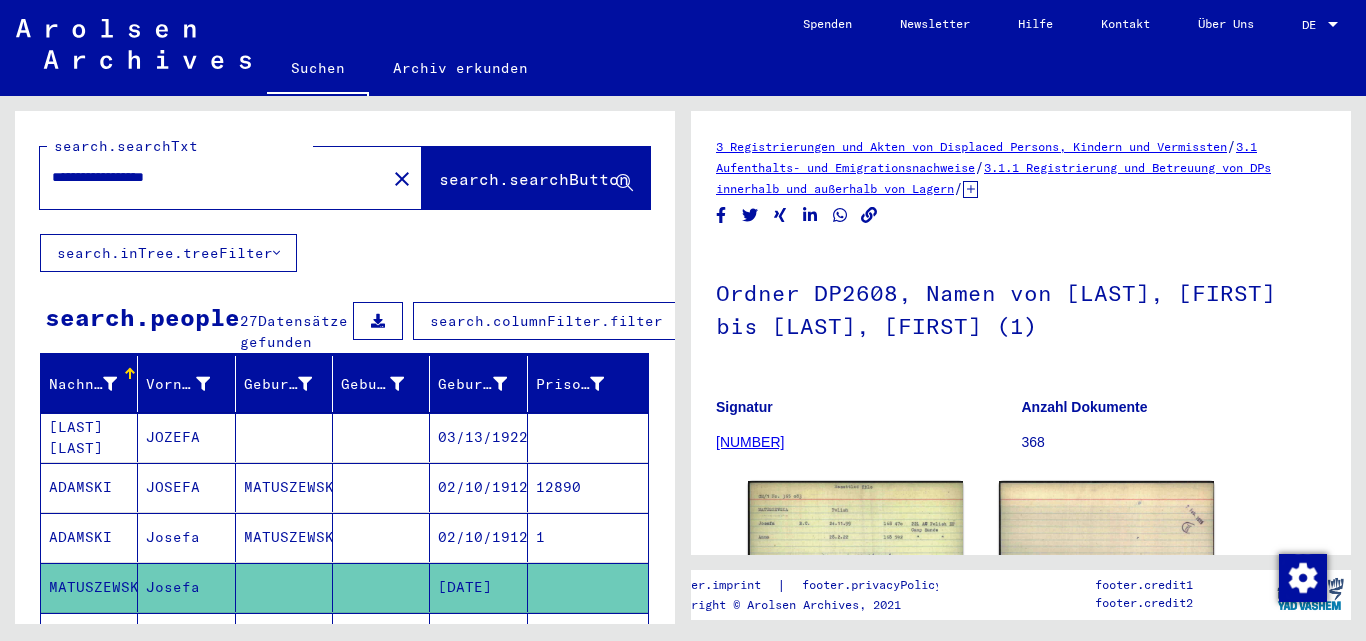 click on "**********" at bounding box center (213, 177) 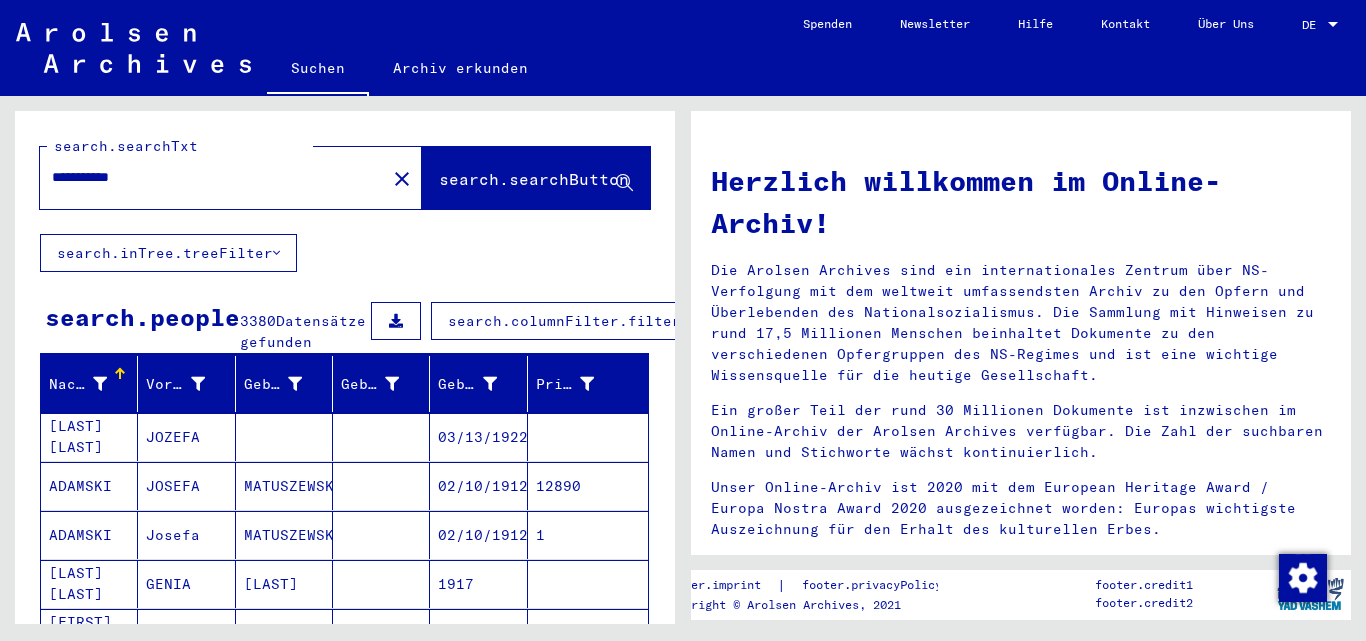 click on "**********" 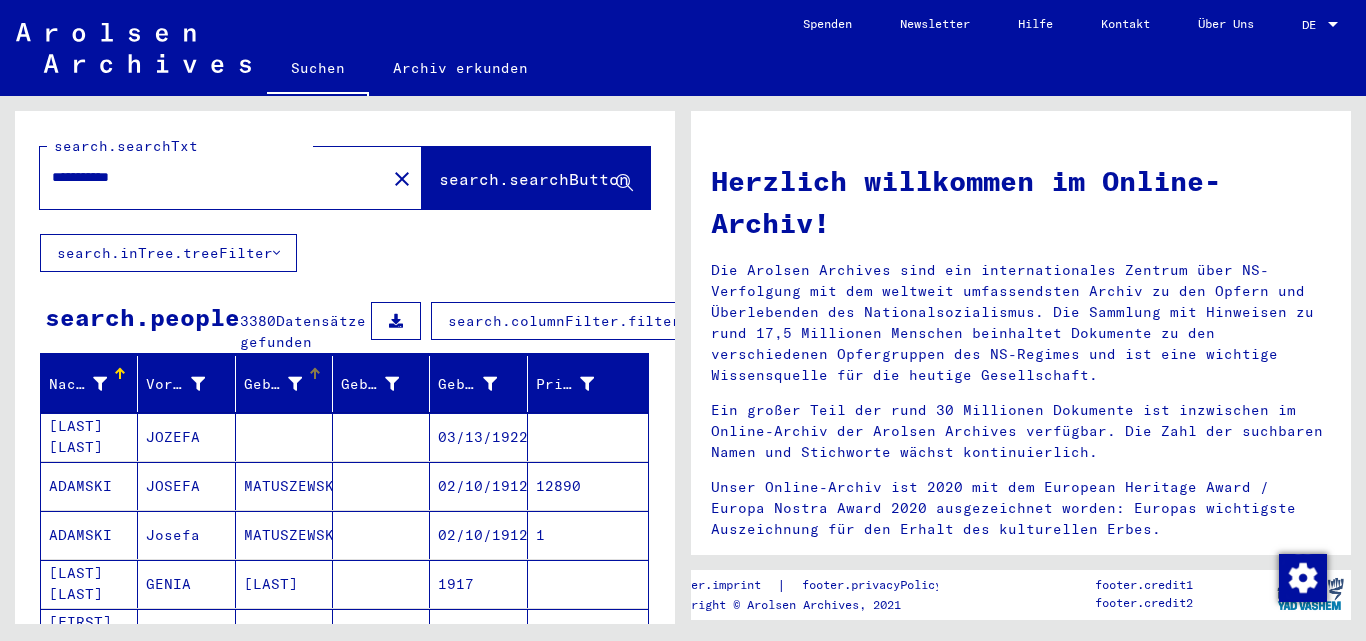 click at bounding box center (295, 384) 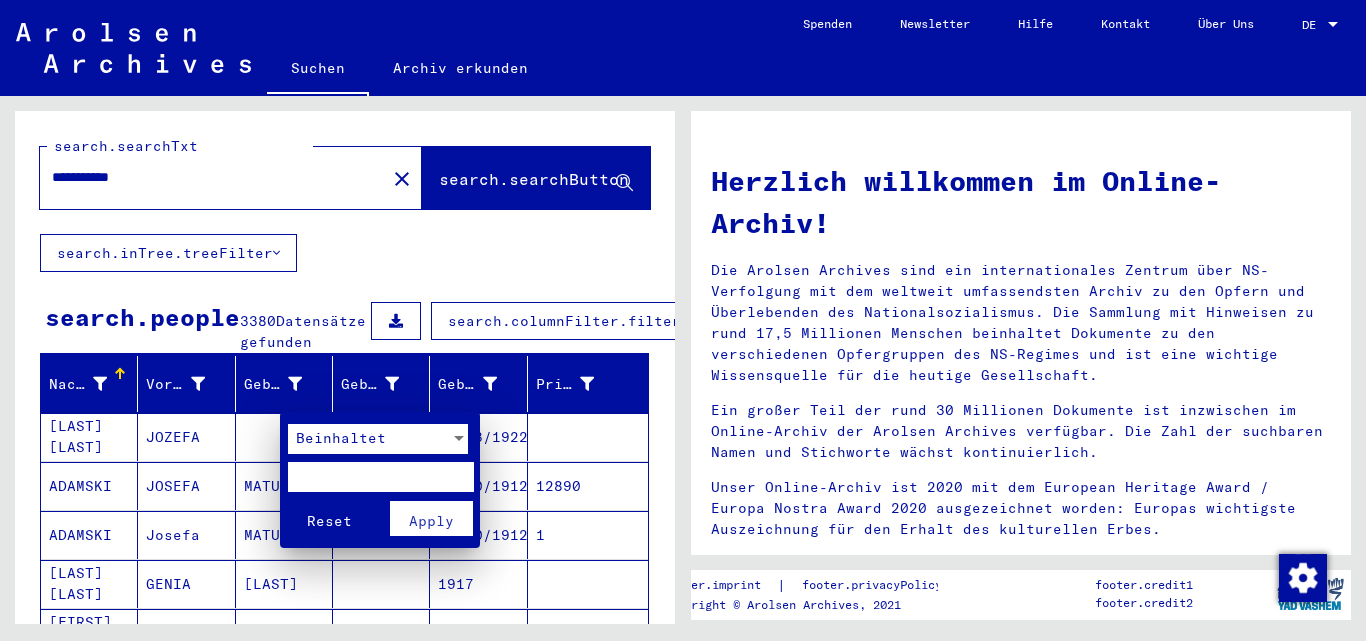 click on "Beinhaltet" at bounding box center [369, 439] 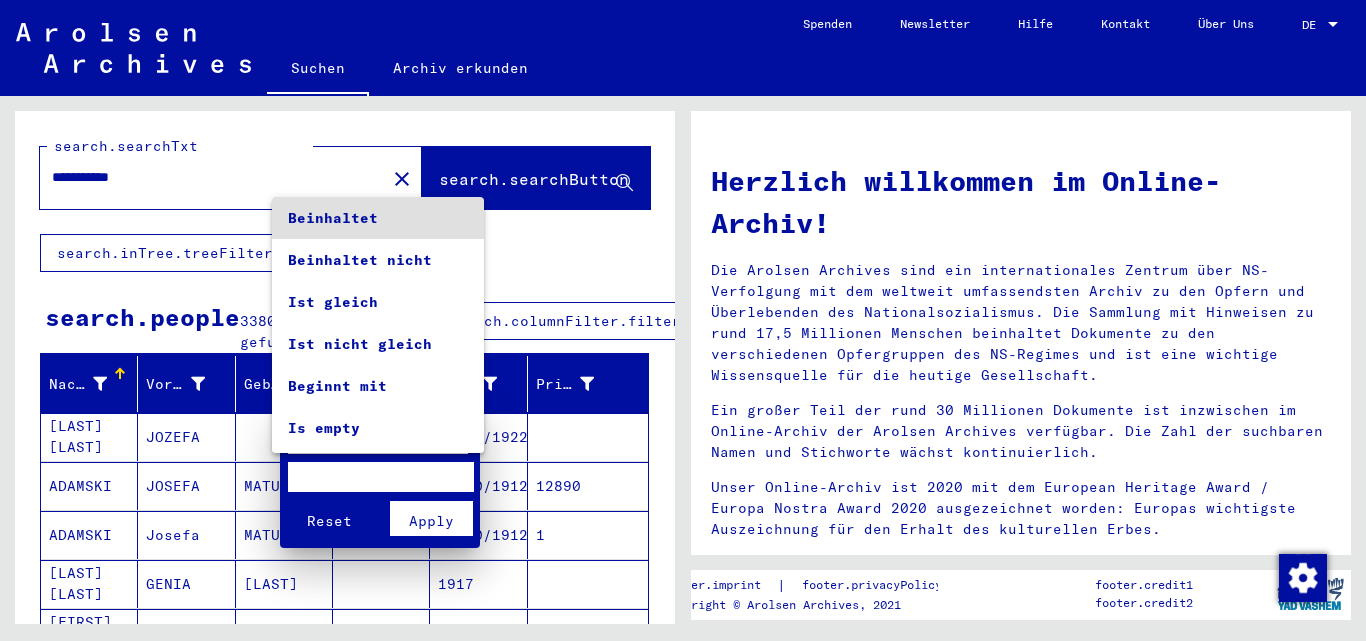 click at bounding box center (683, 320) 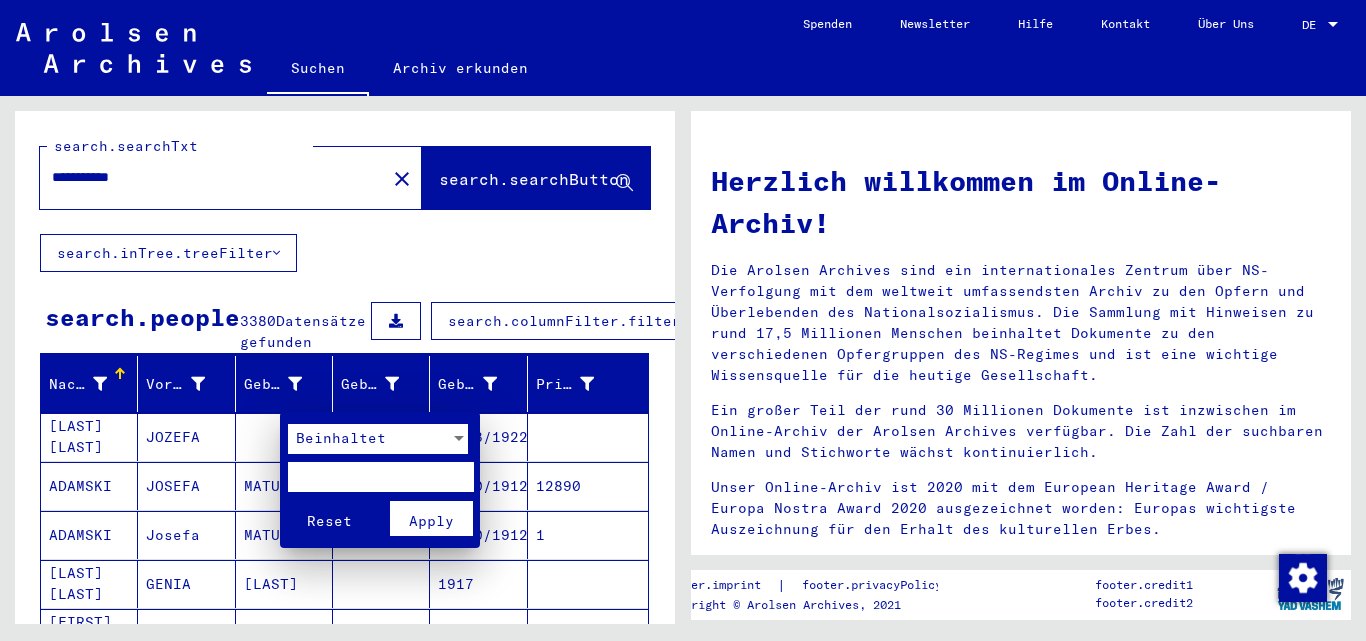 click at bounding box center (683, 320) 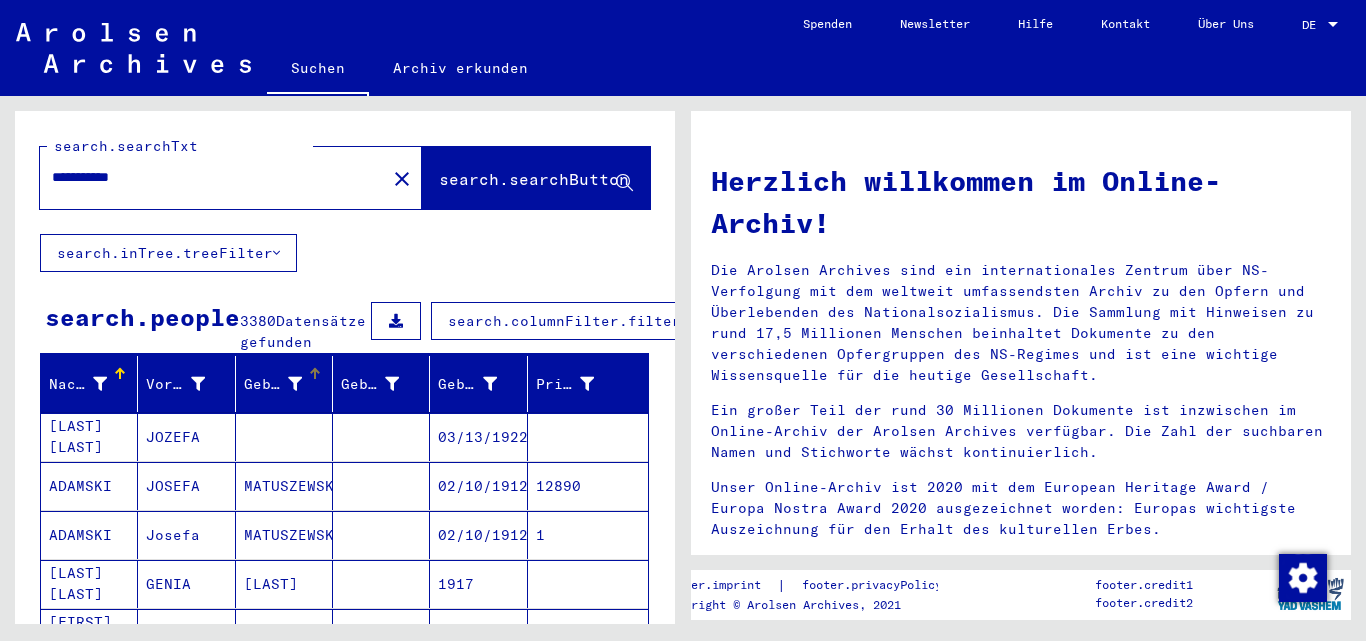 click on "**********" 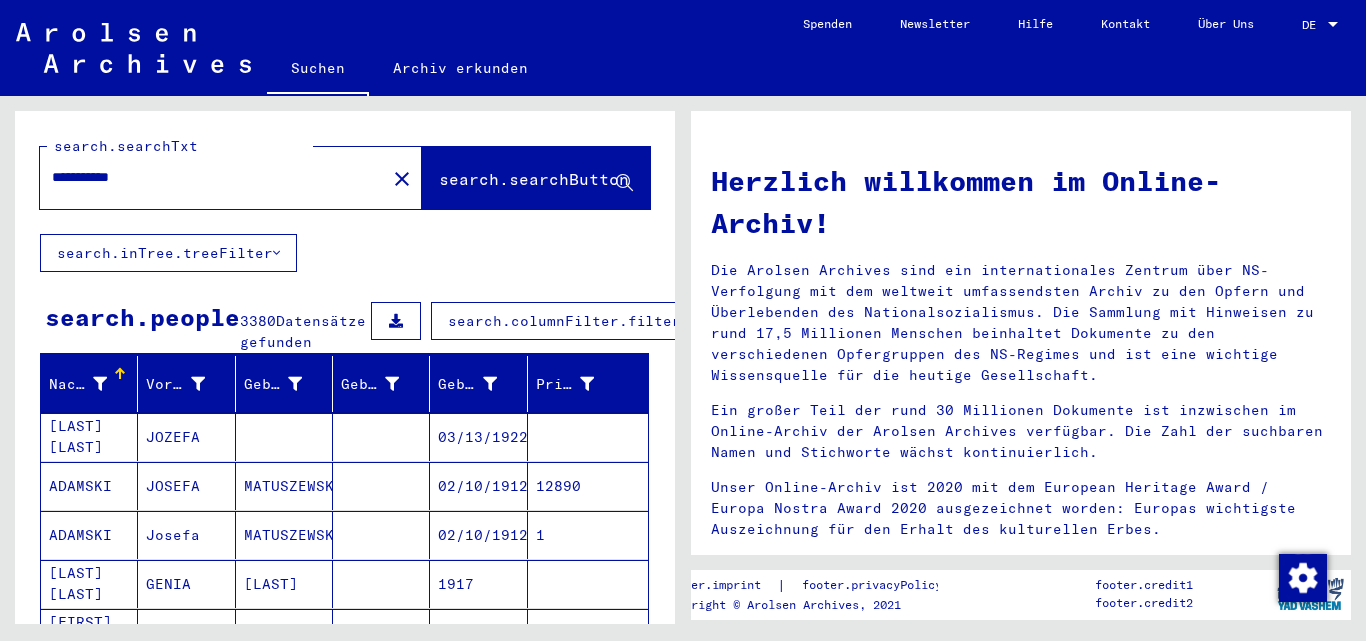 click on "search.inTree.treeFilter" 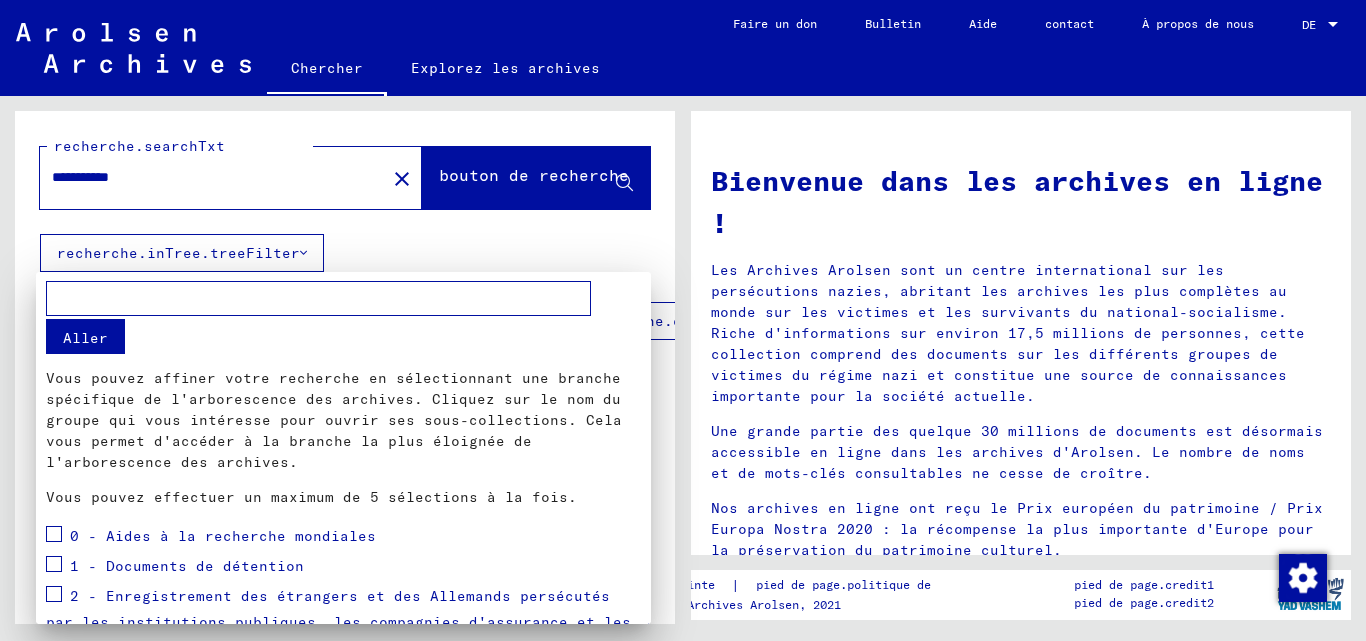 click at bounding box center (683, 320) 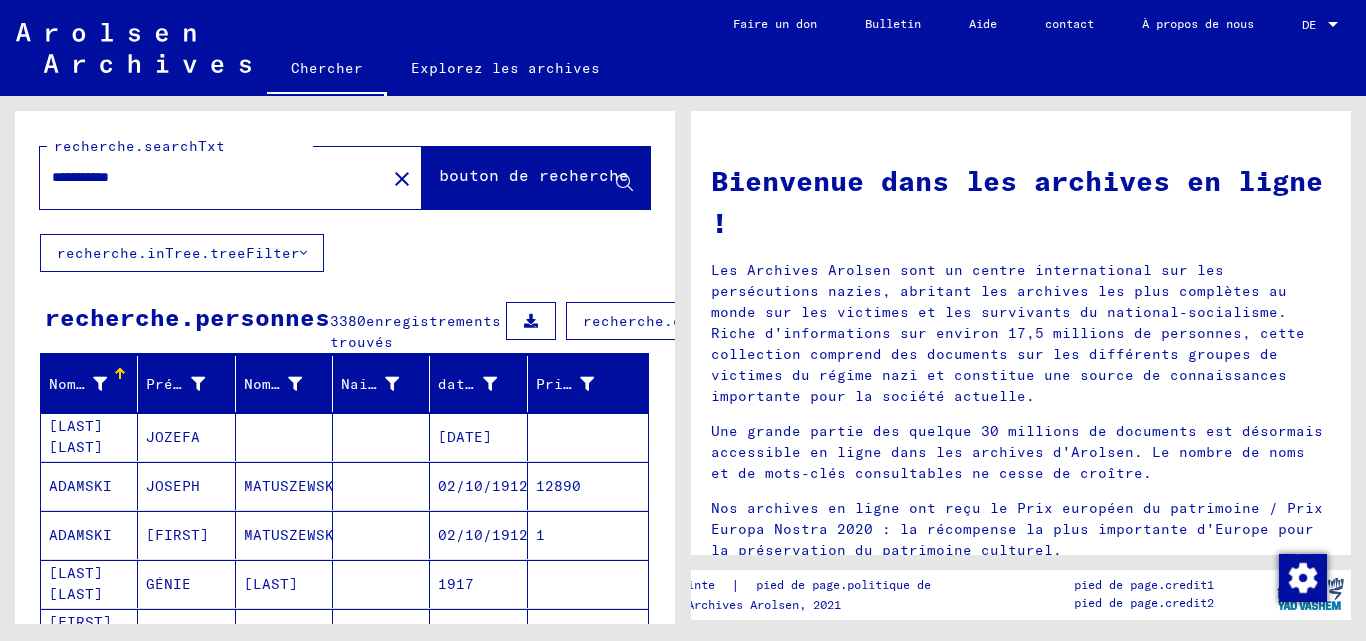 click on "**********" 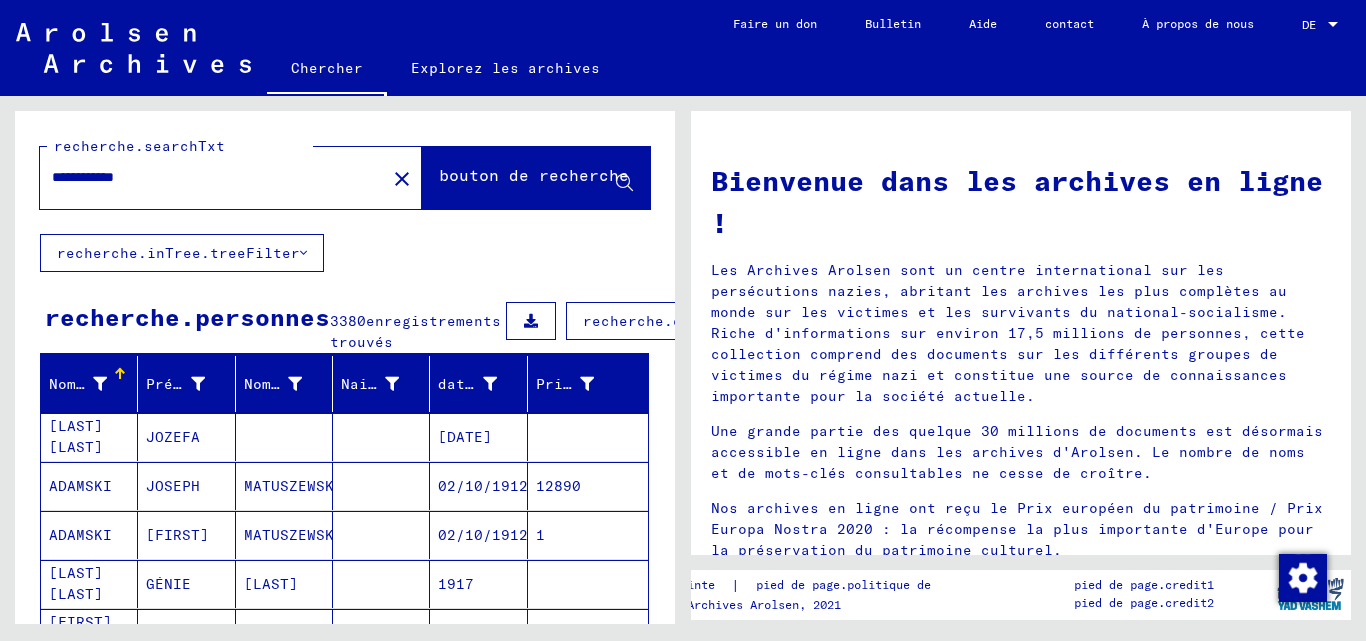 drag, startPoint x: 58, startPoint y: 178, endPoint x: 197, endPoint y: 166, distance: 139.51703 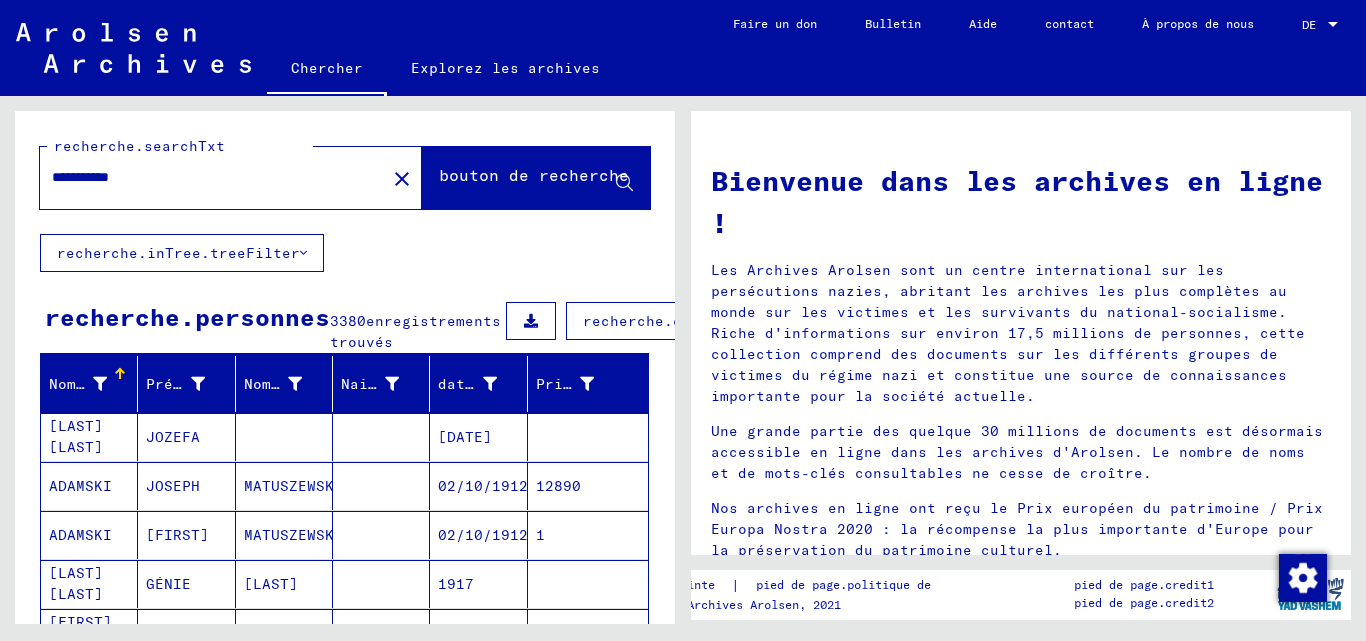 type on "**********" 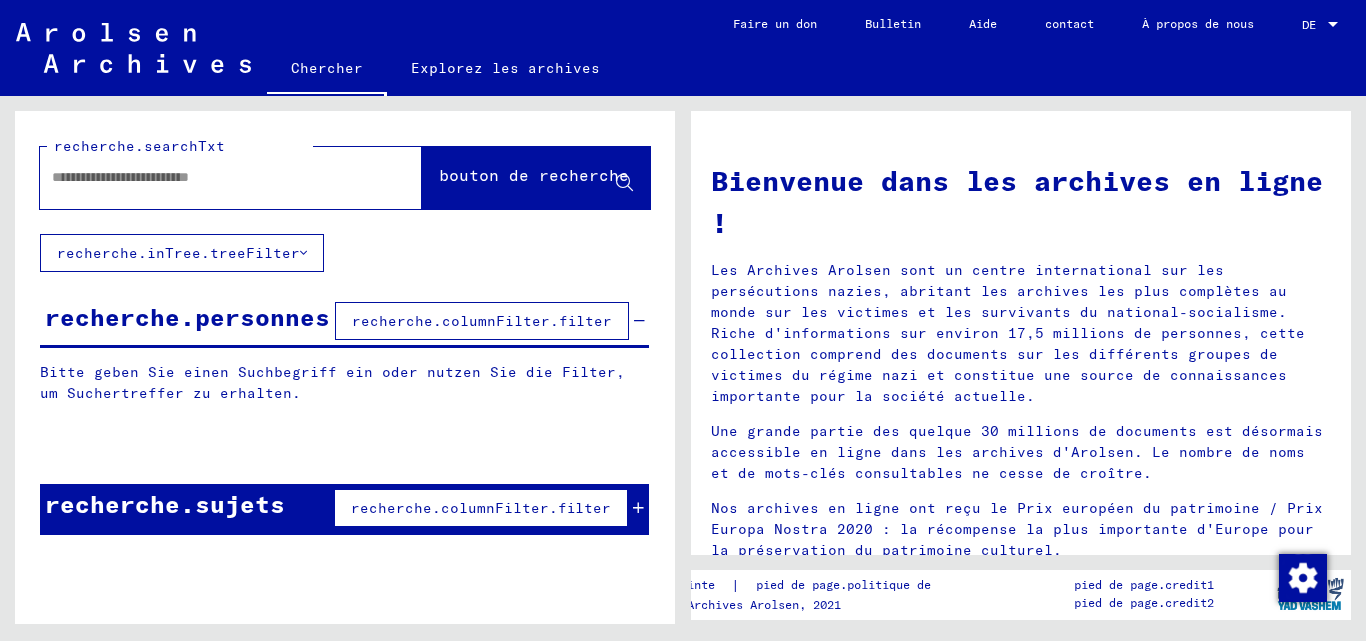 click at bounding box center [207, 177] 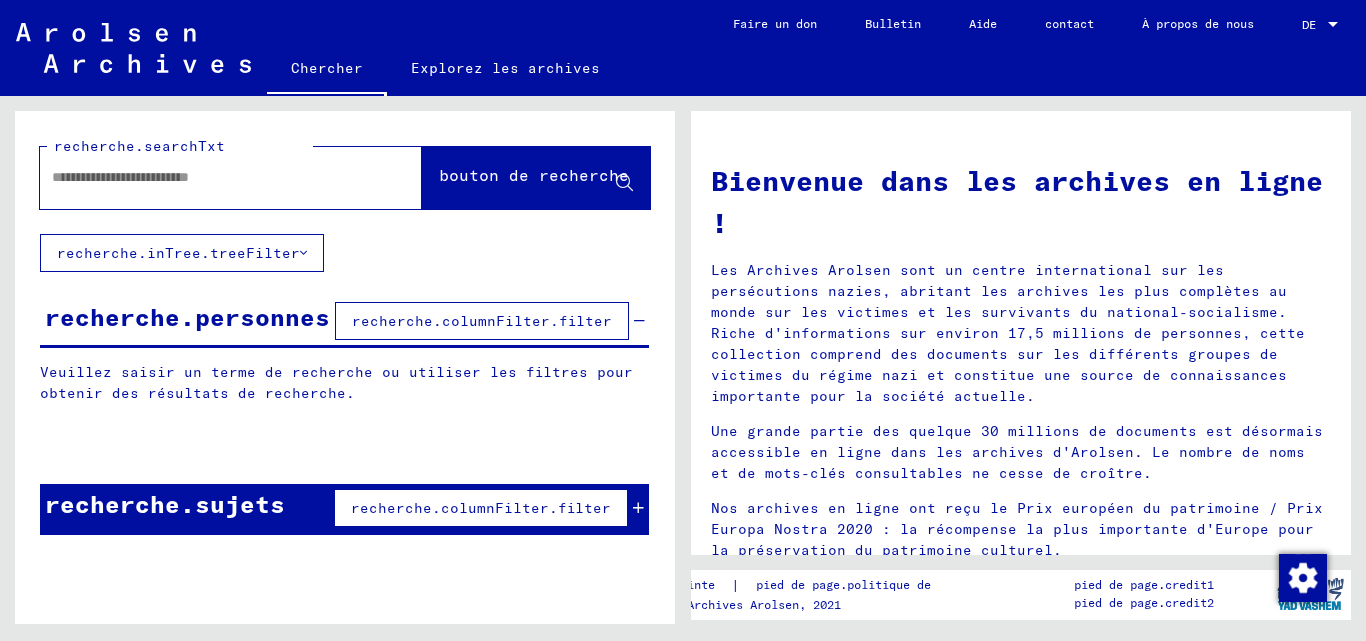 paste on "**********" 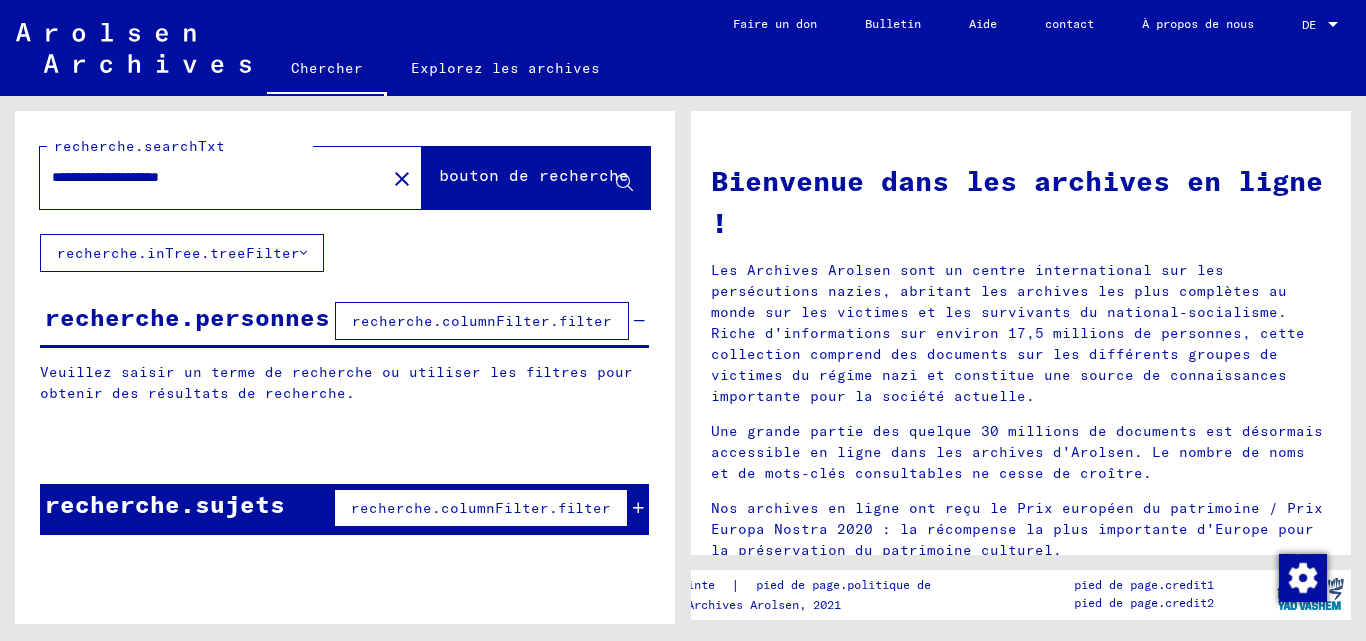 type on "**********" 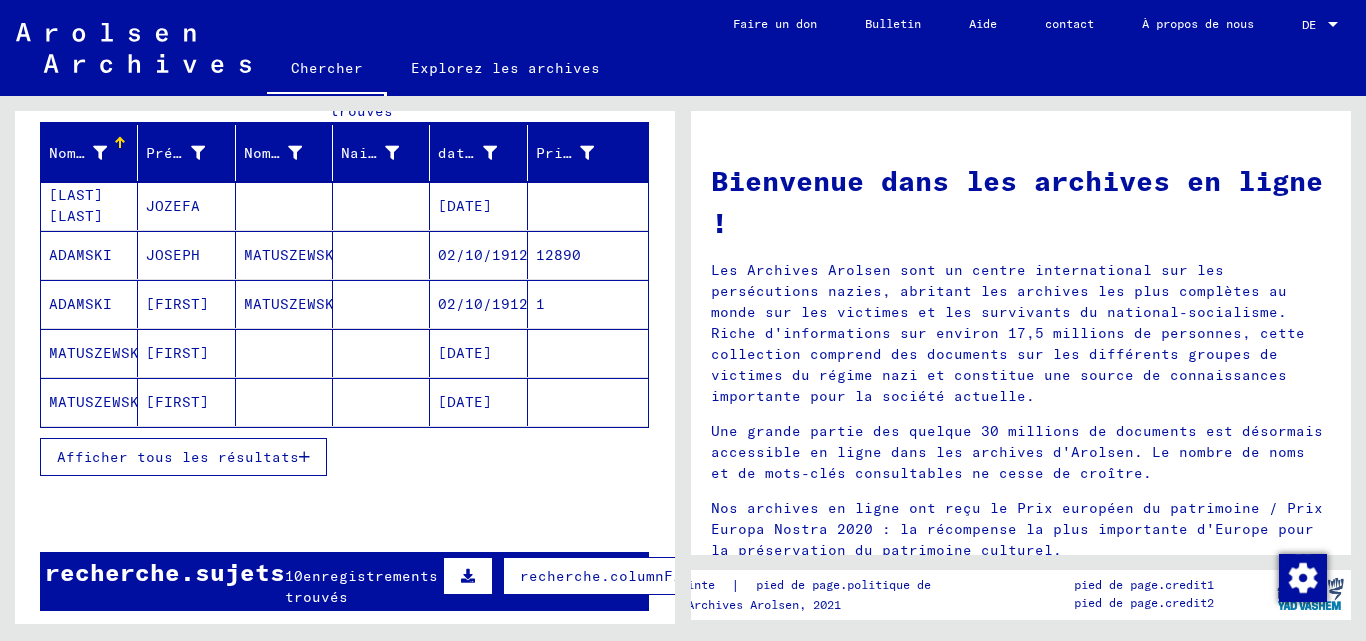 scroll, scrollTop: 172, scrollLeft: 0, axis: vertical 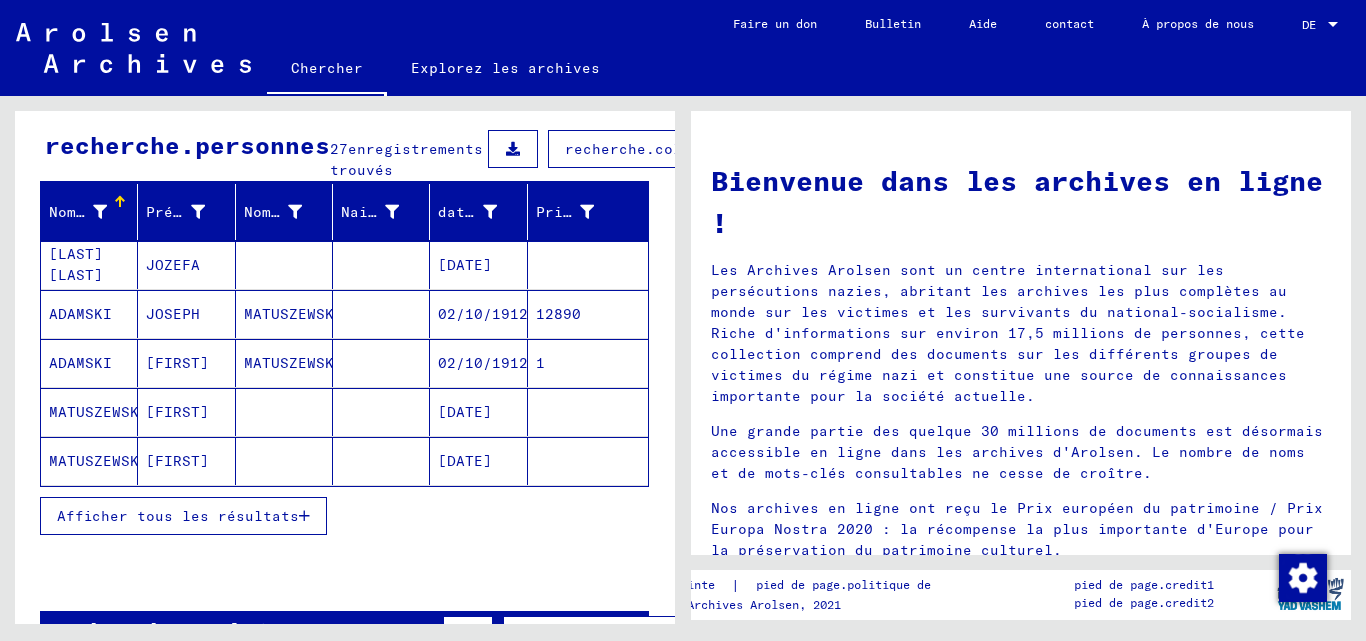 click on "MATUSZEWSKA" 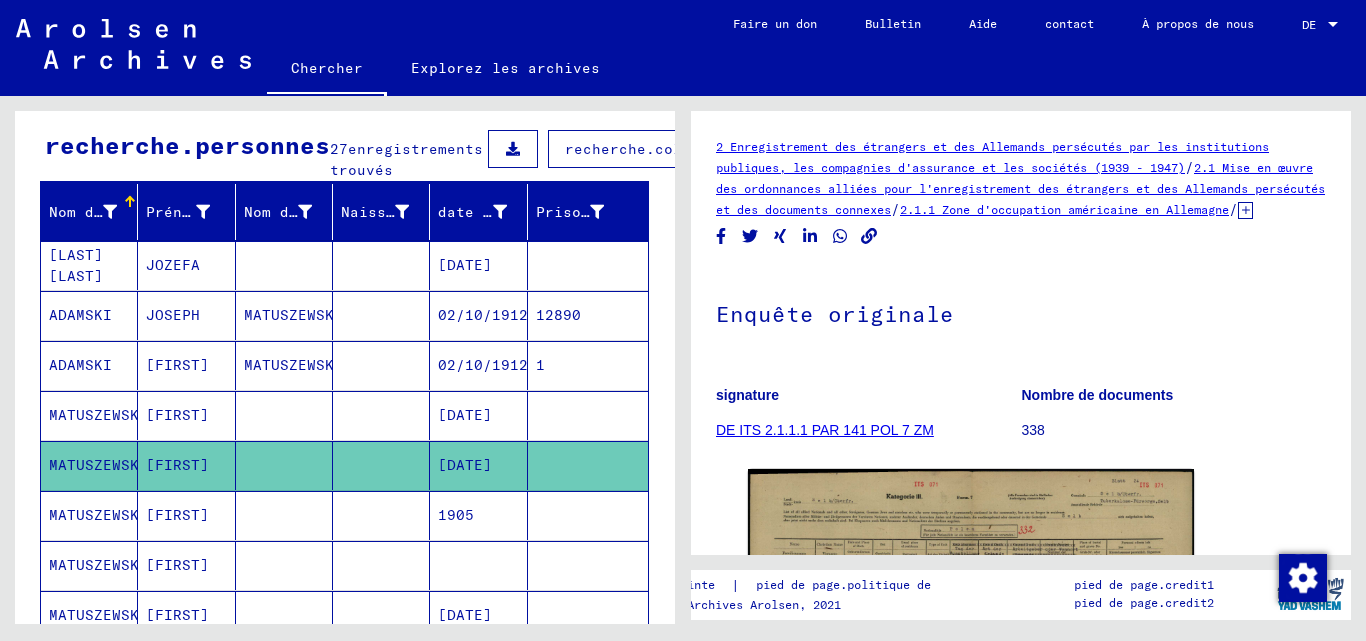scroll, scrollTop: 0, scrollLeft: 0, axis: both 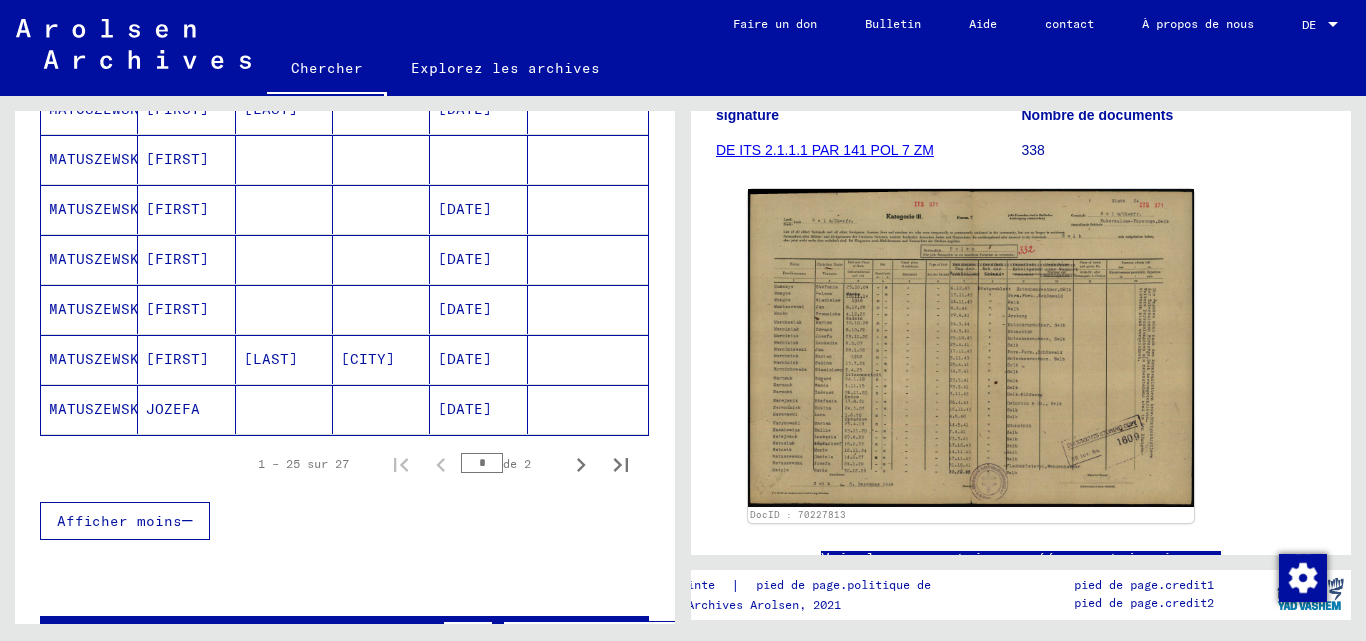 click on "JOZEFA" 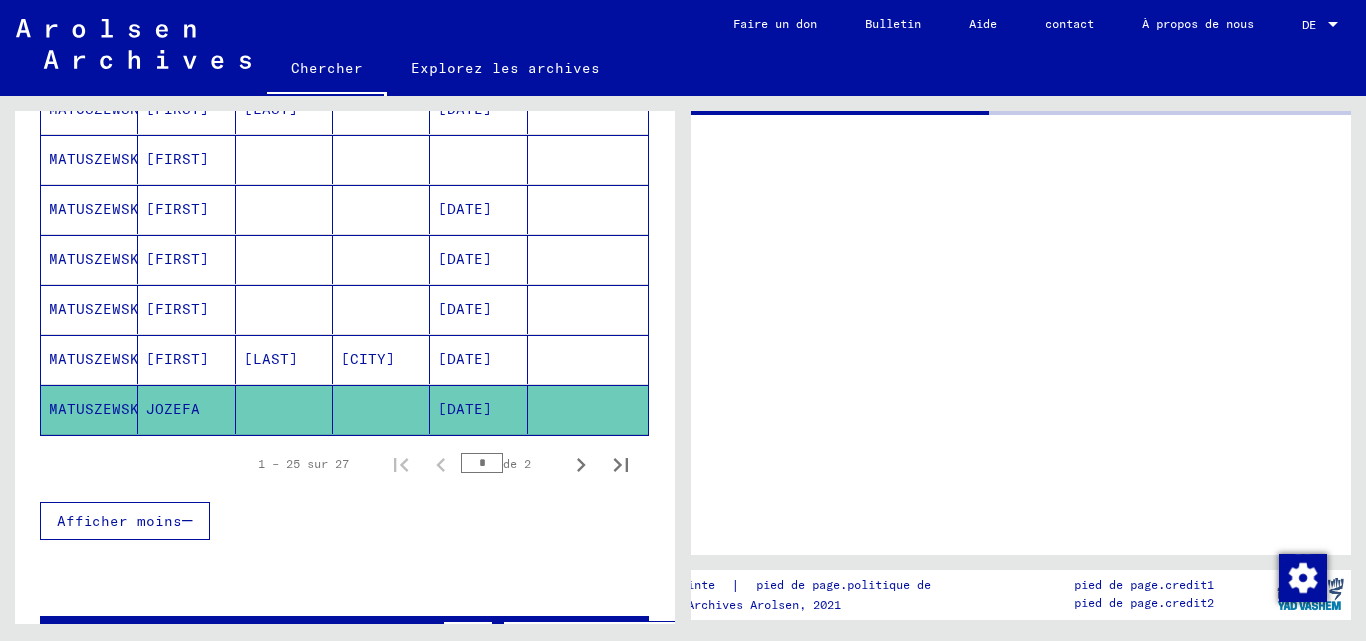 scroll, scrollTop: 0, scrollLeft: 0, axis: both 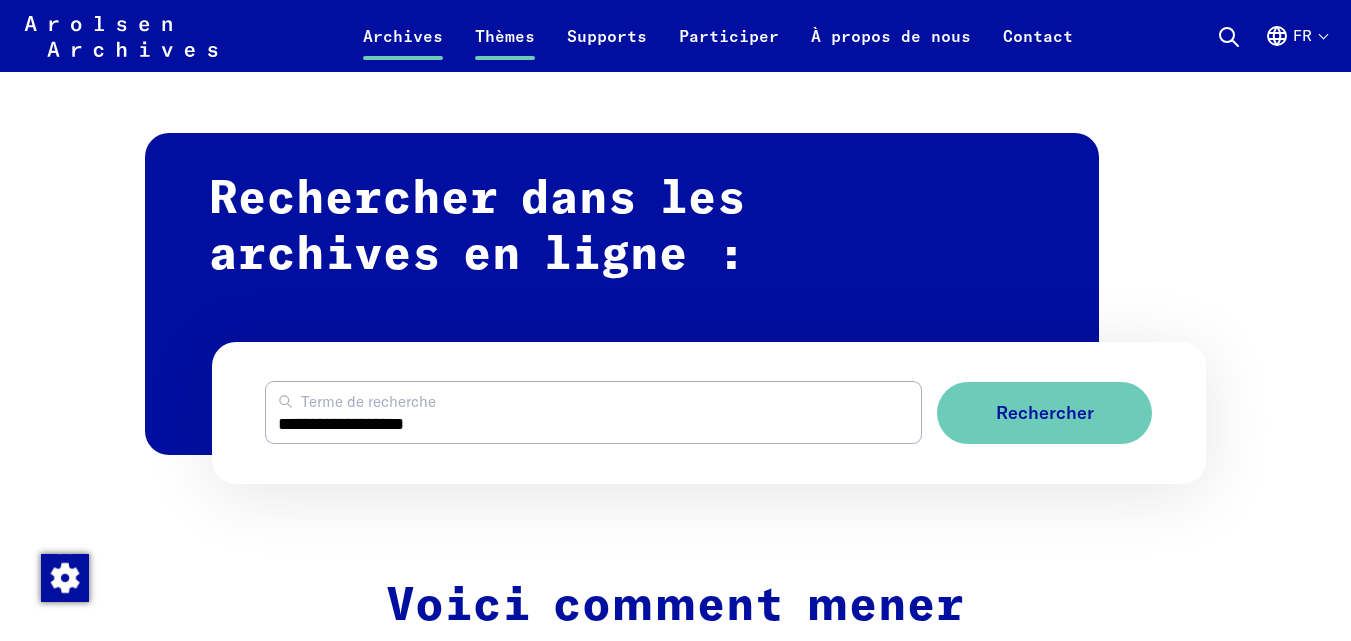 click on "Thèmes" at bounding box center (505, 48) 